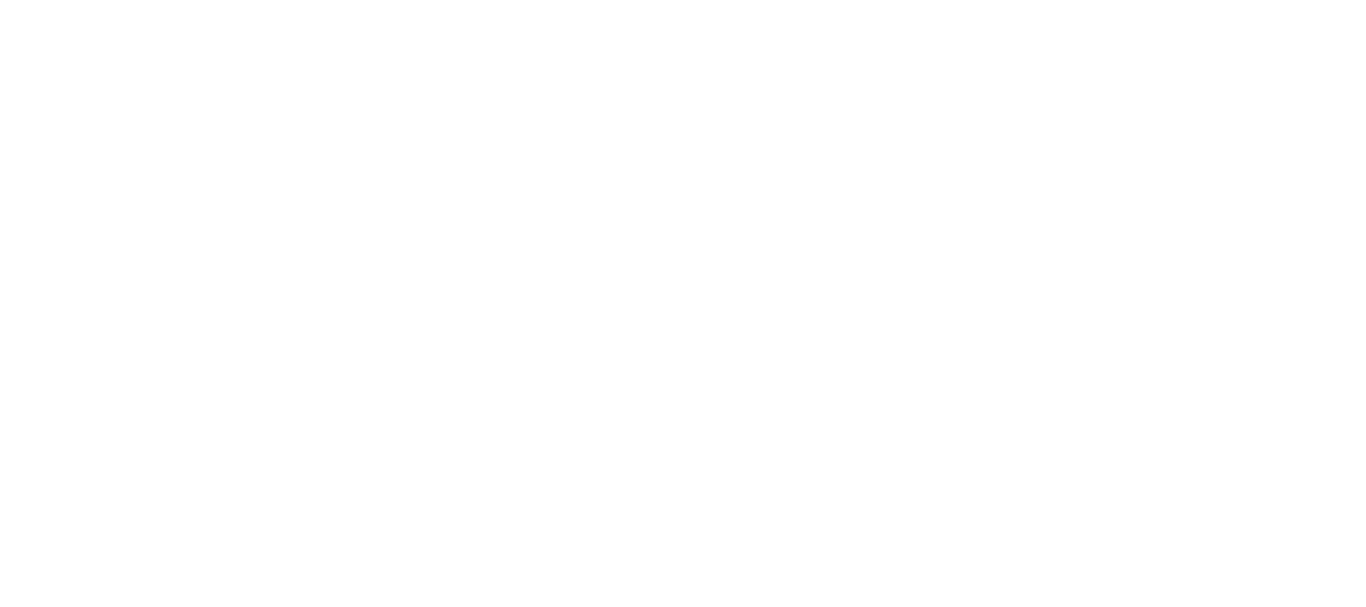 scroll, scrollTop: 0, scrollLeft: 0, axis: both 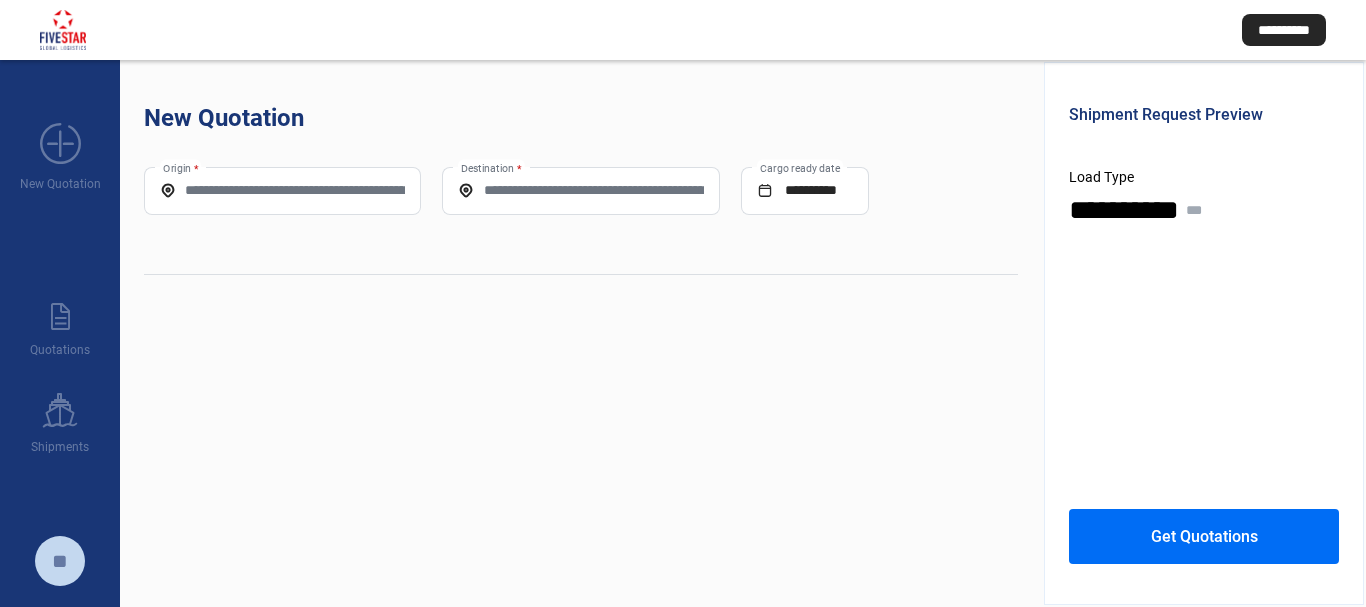click on "Origin *" at bounding box center (282, 191) 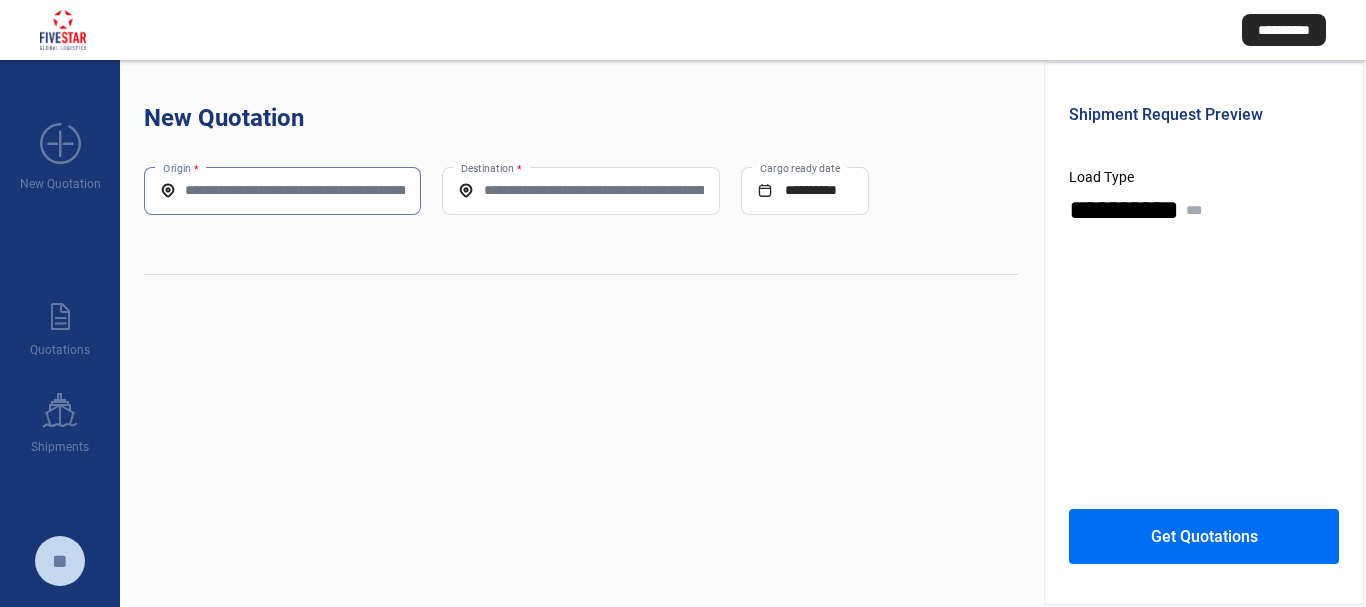 click on "Origin *" at bounding box center (282, 190) 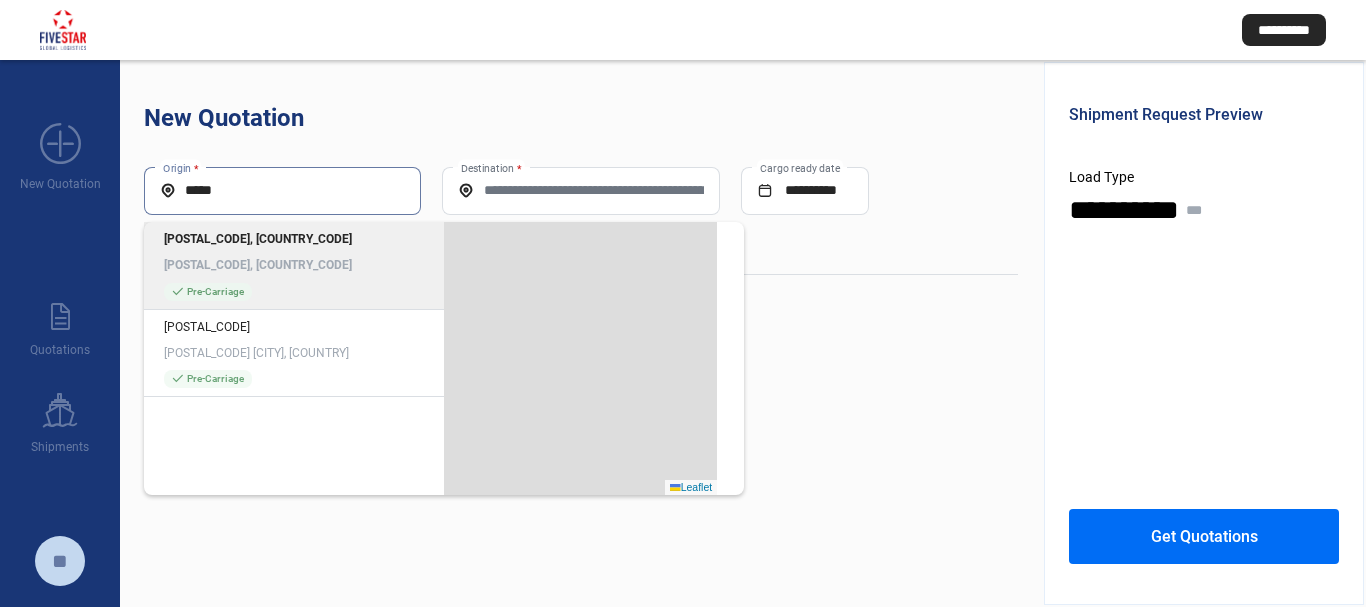 type on "*****" 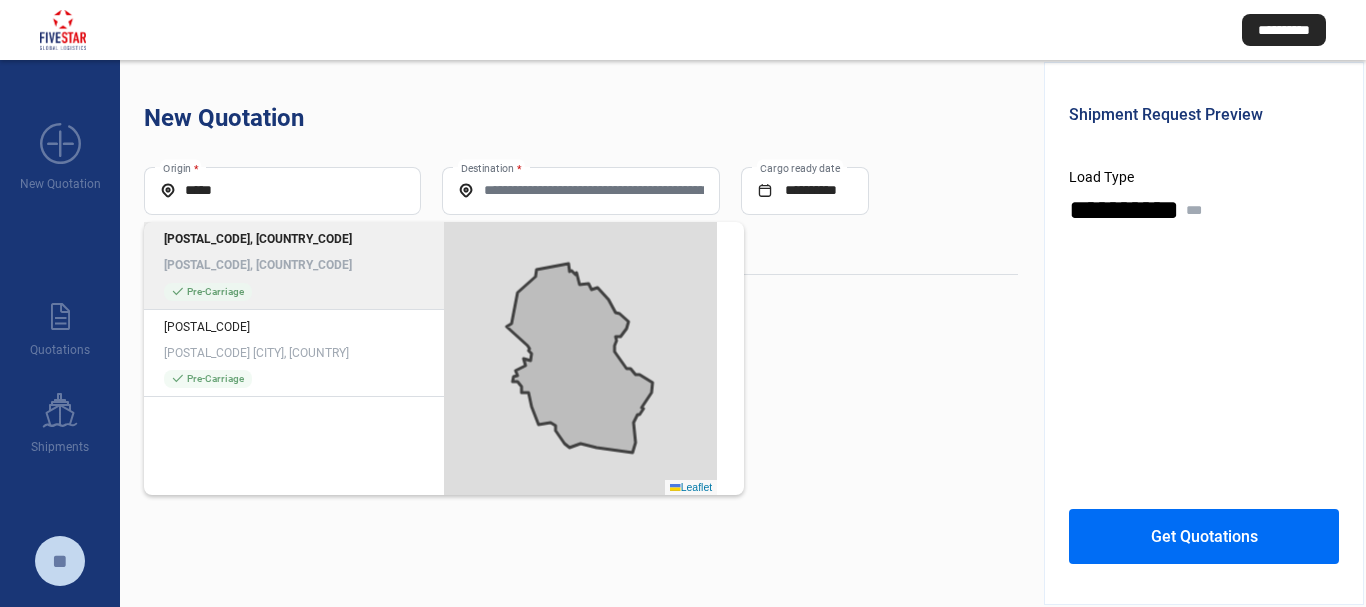 click on "[POSTAL_CODE], [COUNTRY_CODE] [POSTAL_CODE], [COUNTRY_CODE]" at bounding box center [294, 252] 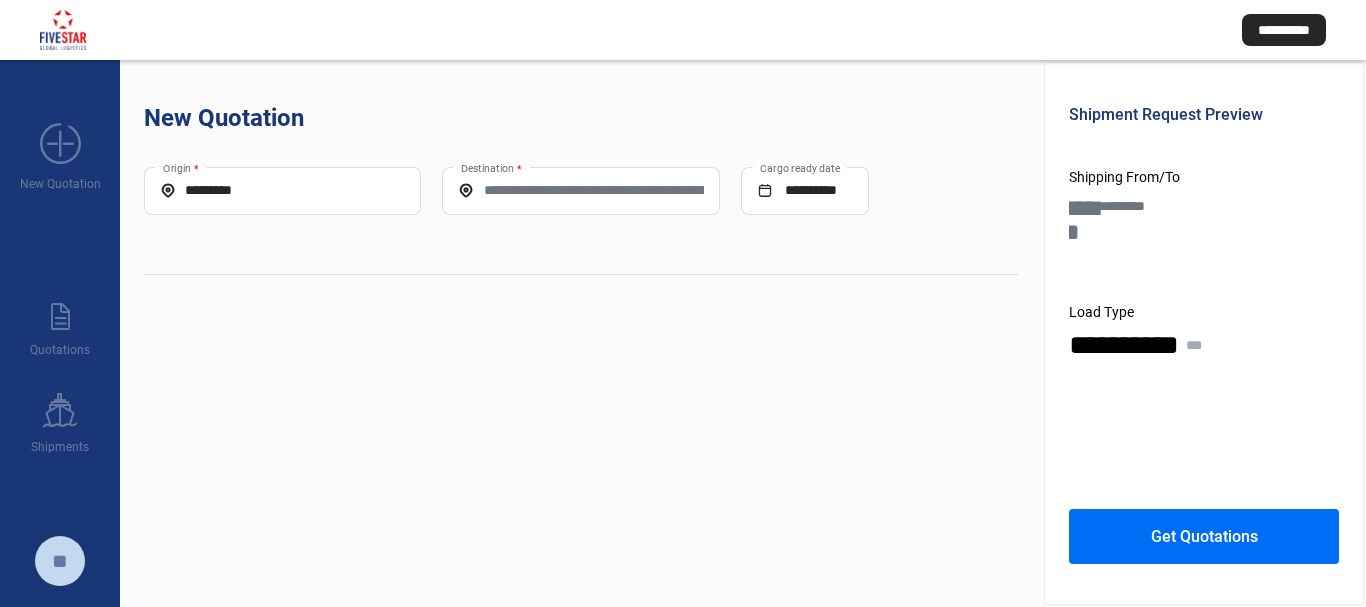 drag, startPoint x: 567, startPoint y: 162, endPoint x: 584, endPoint y: 176, distance: 22.022715 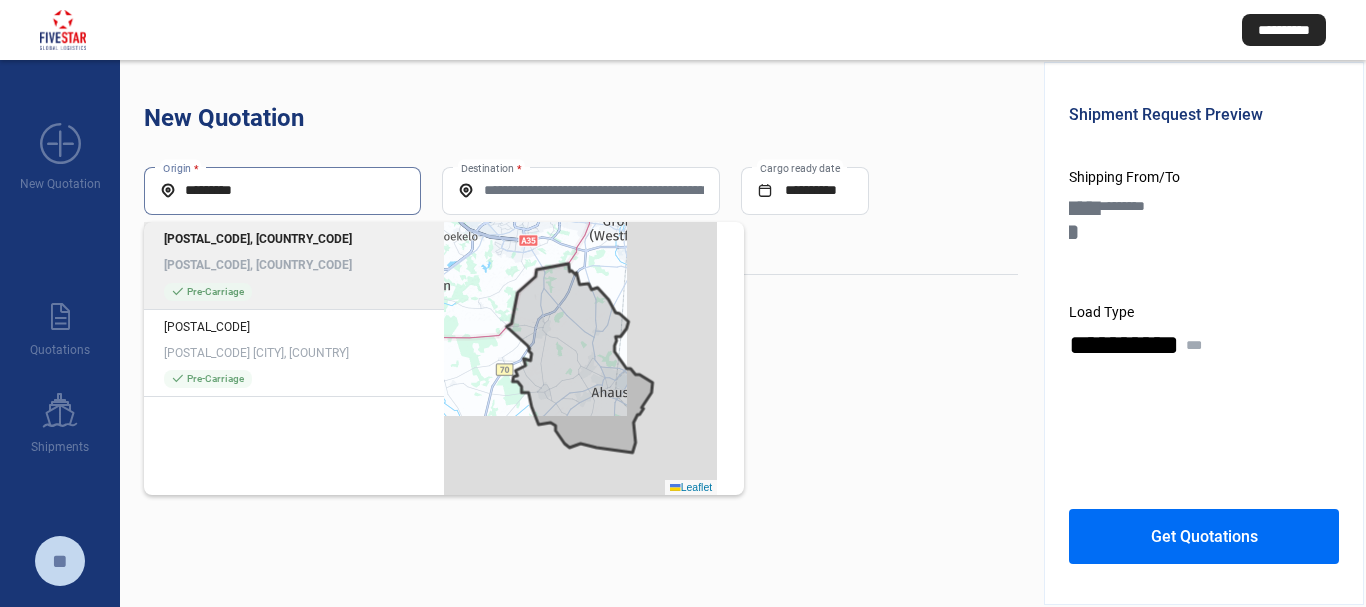 click on "*********" at bounding box center [282, 190] 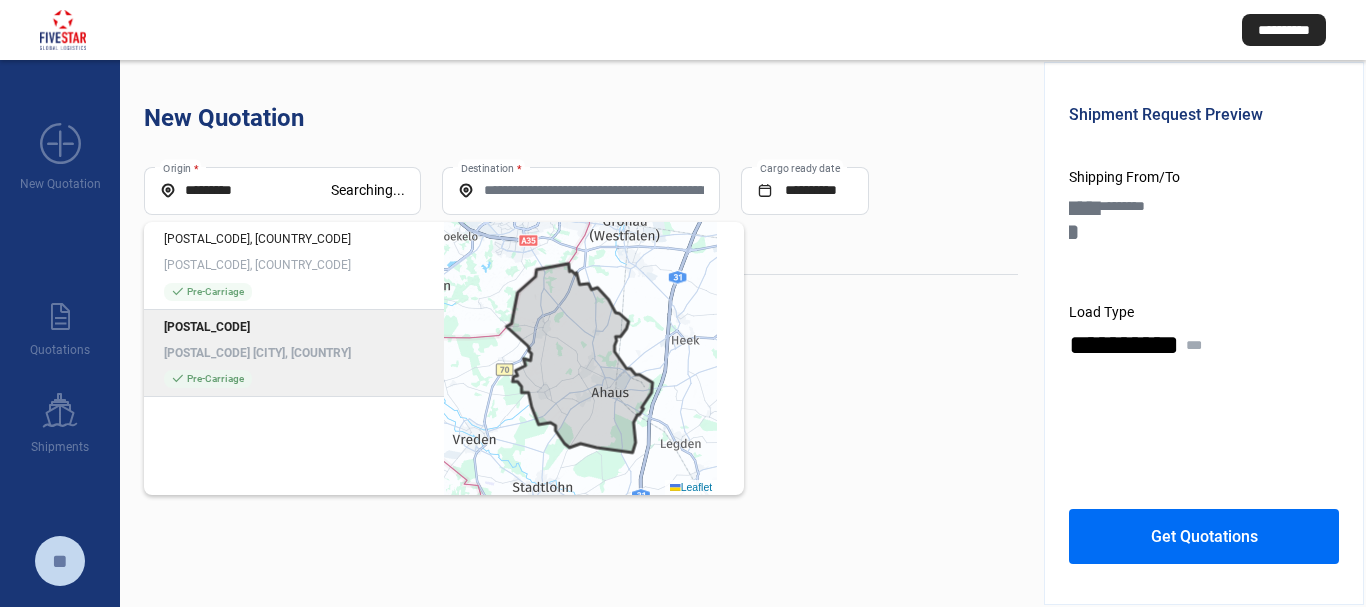 click on "[POSTAL_CODE] [POSTAL_CODE] [CITY], [COUNTRY]" at bounding box center (294, 340) 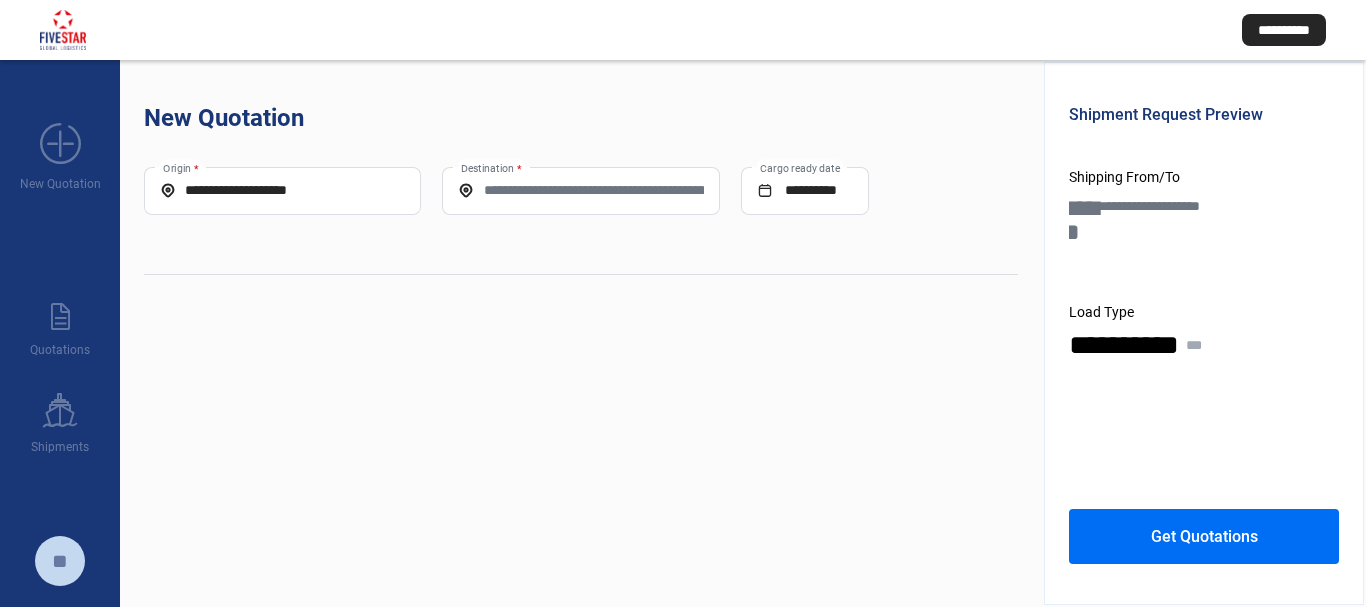 click on "Destination *" at bounding box center (580, 190) 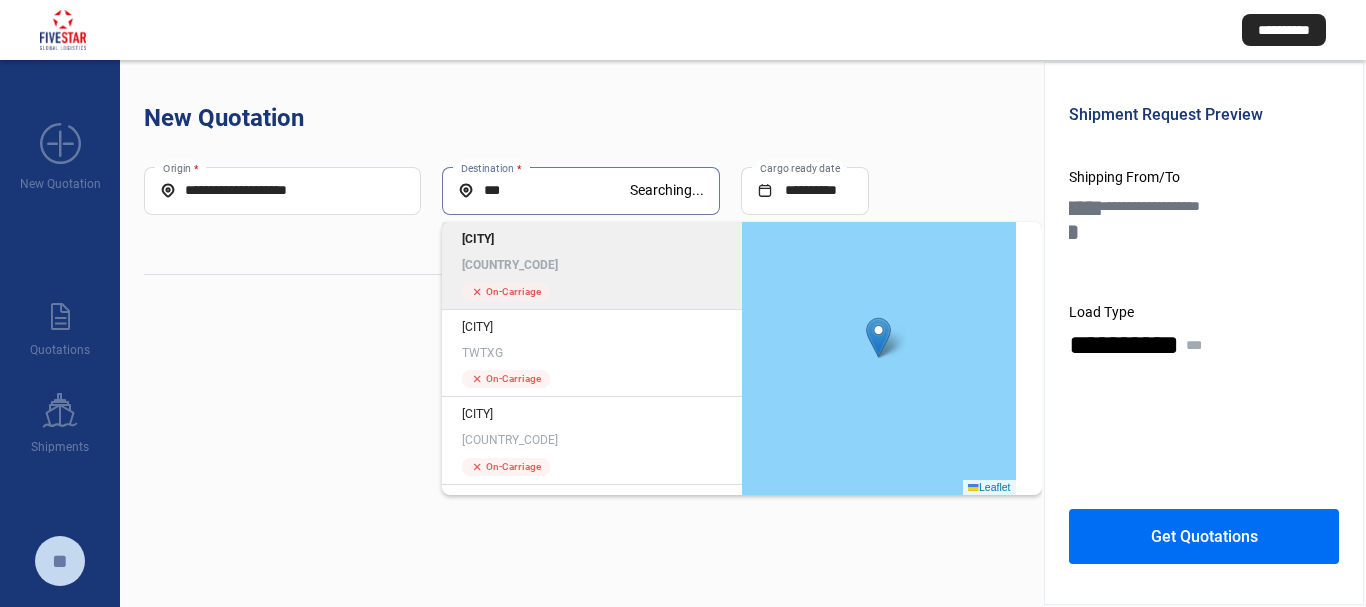 type on "***" 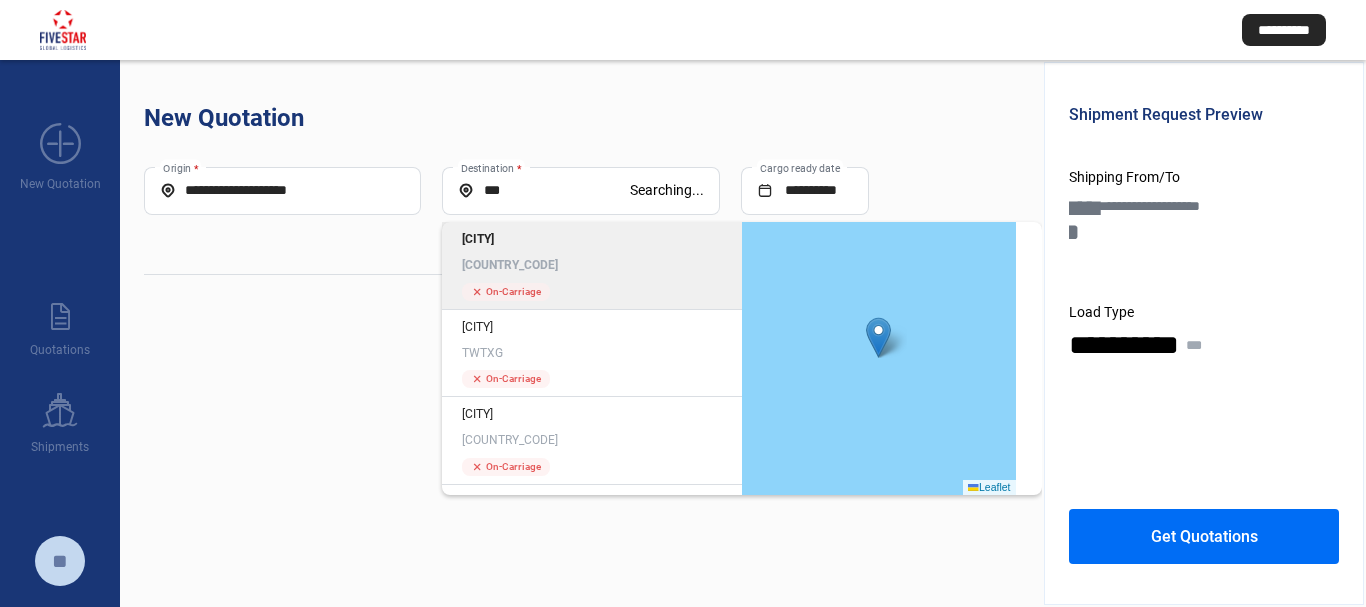 click on "[CITY] [COUNTRY_CODE]" at bounding box center (592, 252) 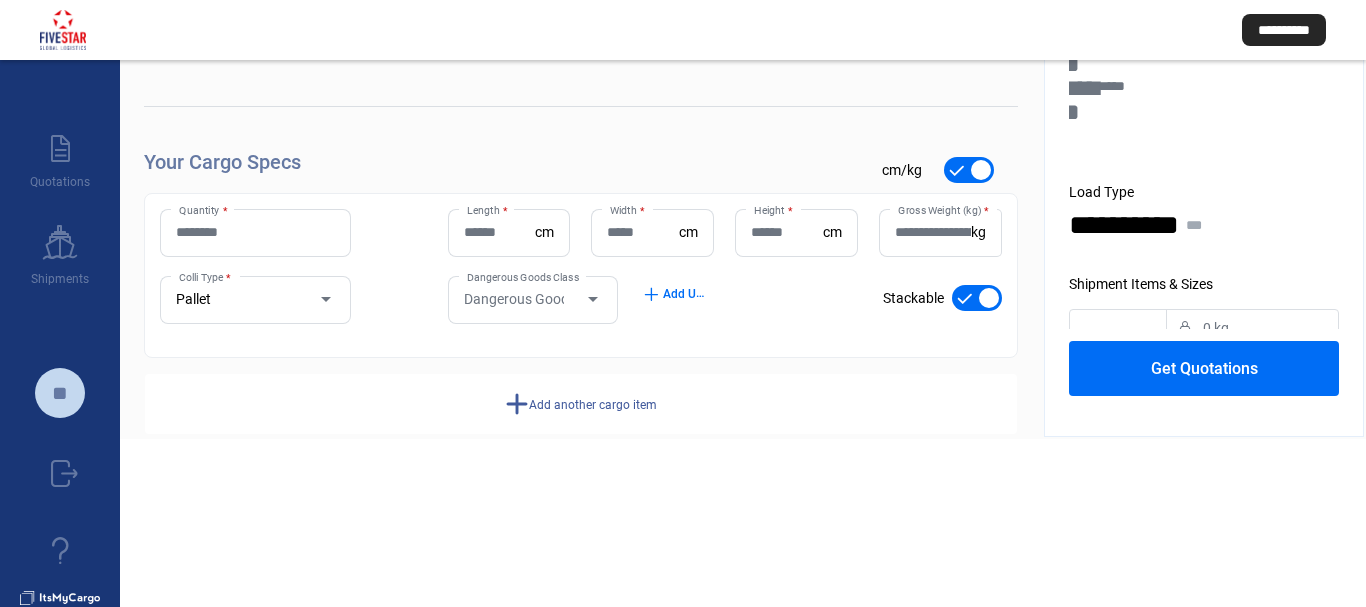 scroll, scrollTop: 212, scrollLeft: 0, axis: vertical 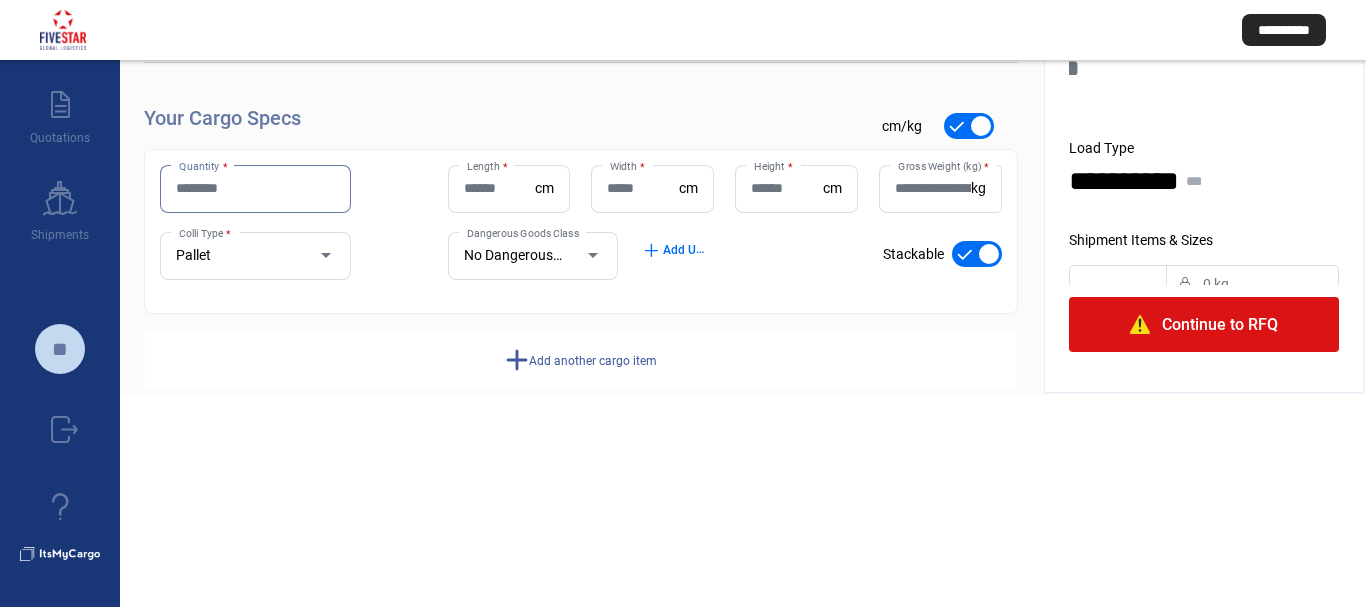 click on "Quantity *" at bounding box center (255, 188) 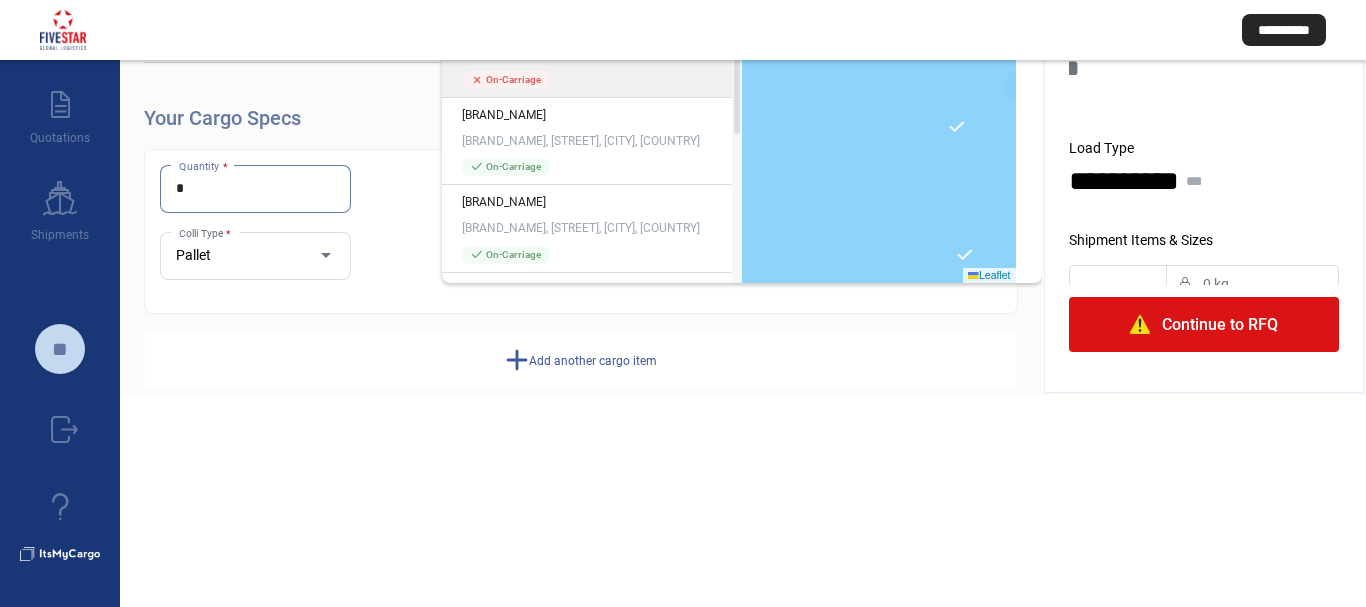 type on "*" 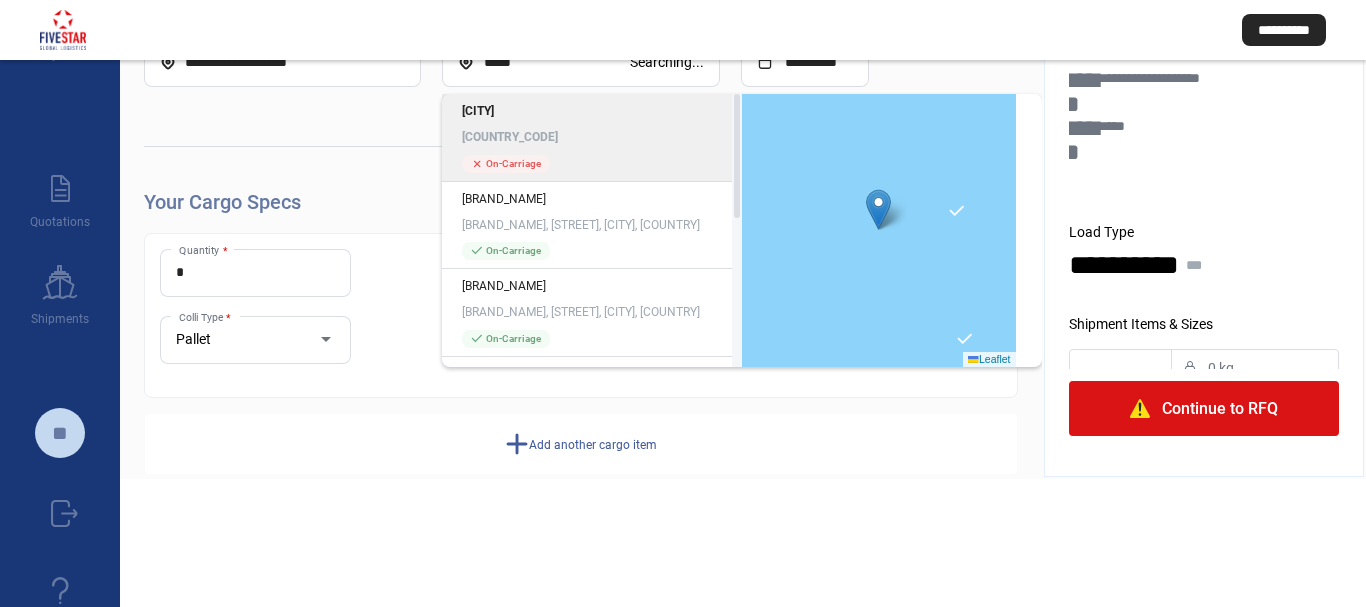 scroll, scrollTop: 0, scrollLeft: 0, axis: both 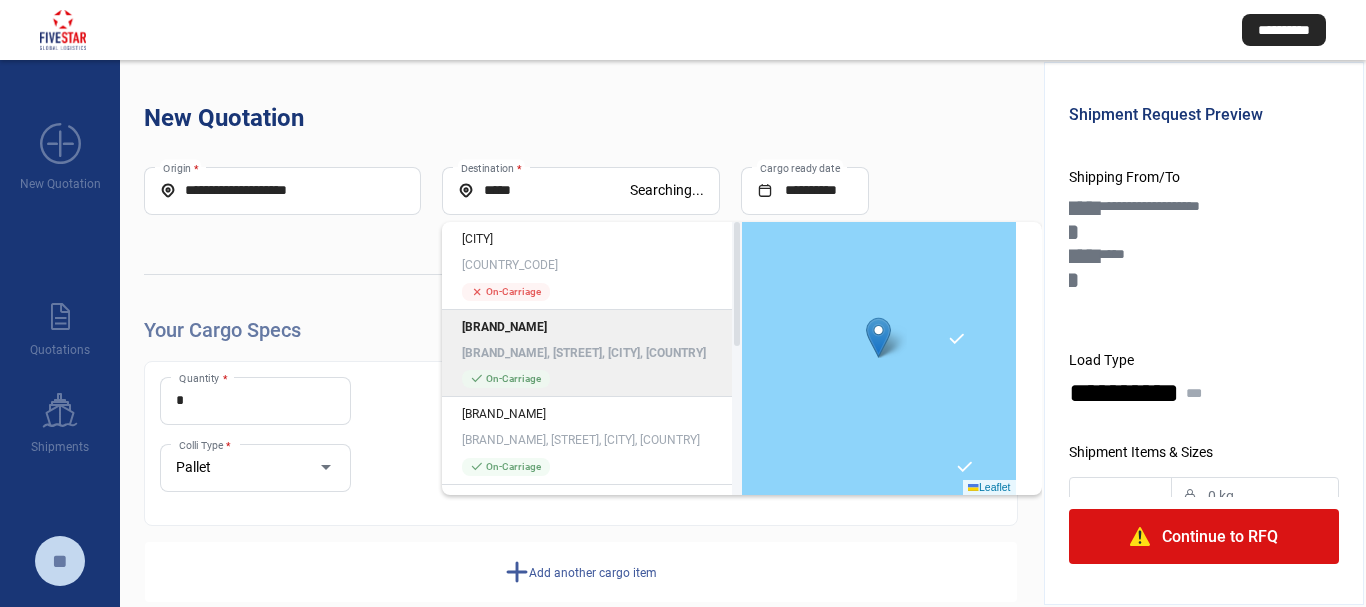 click on "*  Quantity *" at bounding box center [255, 401] 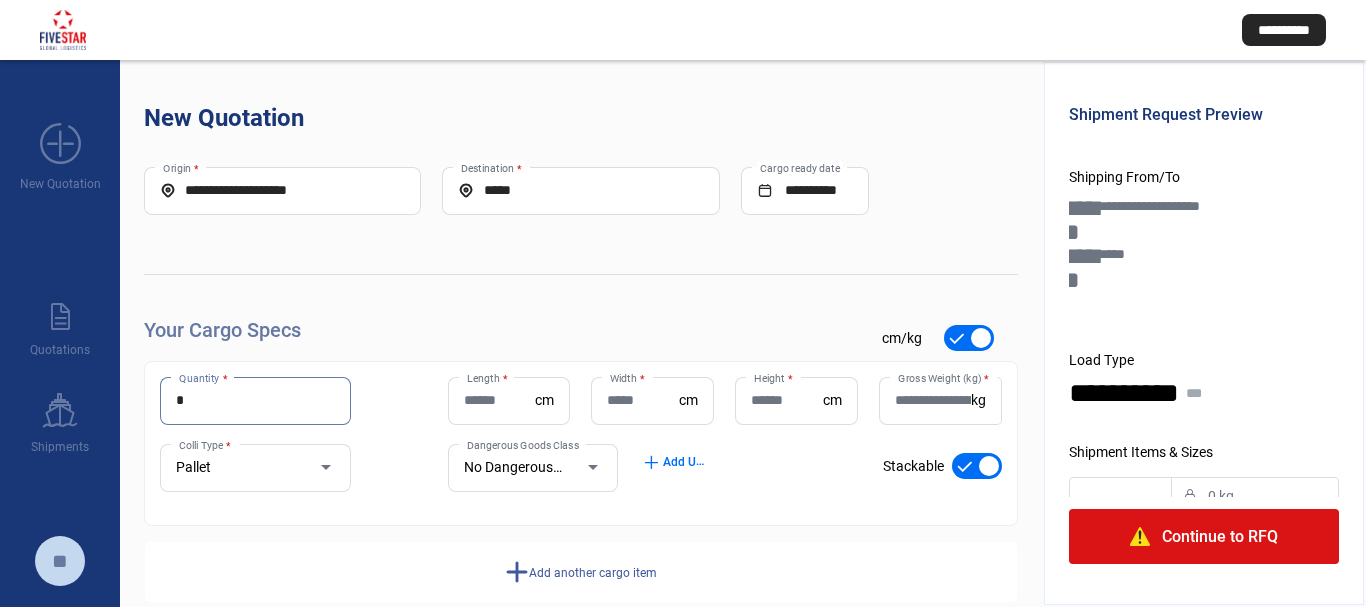 click on "Length  *" at bounding box center [500, 400] 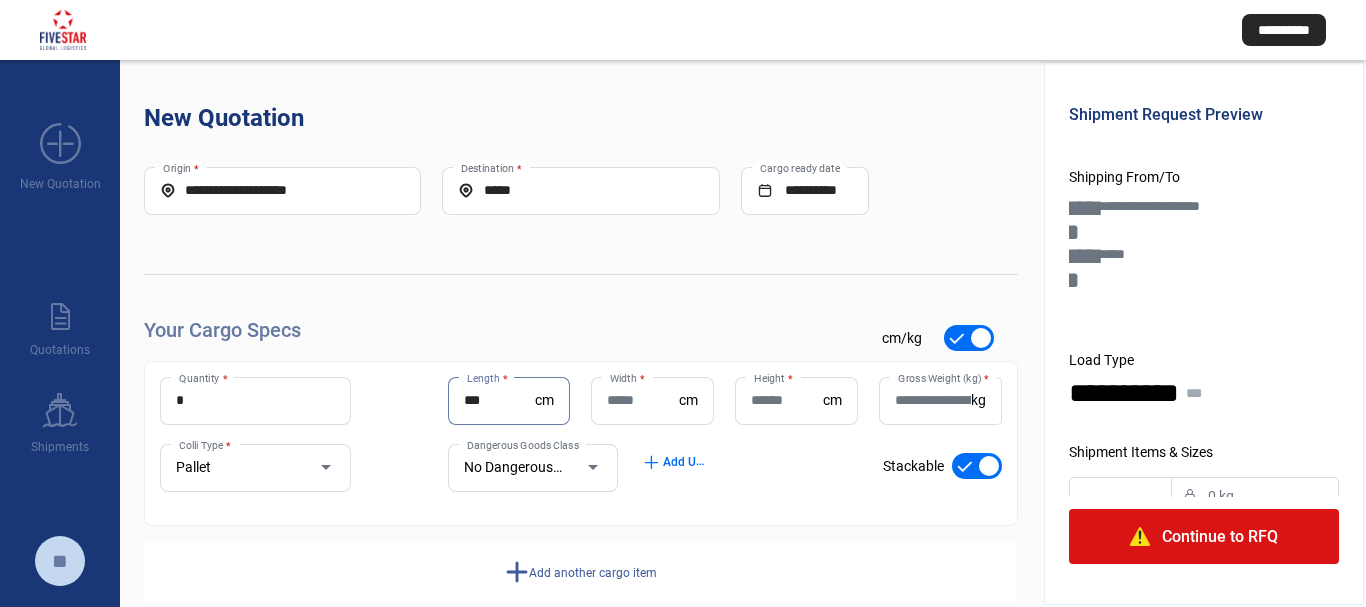 type on "***" 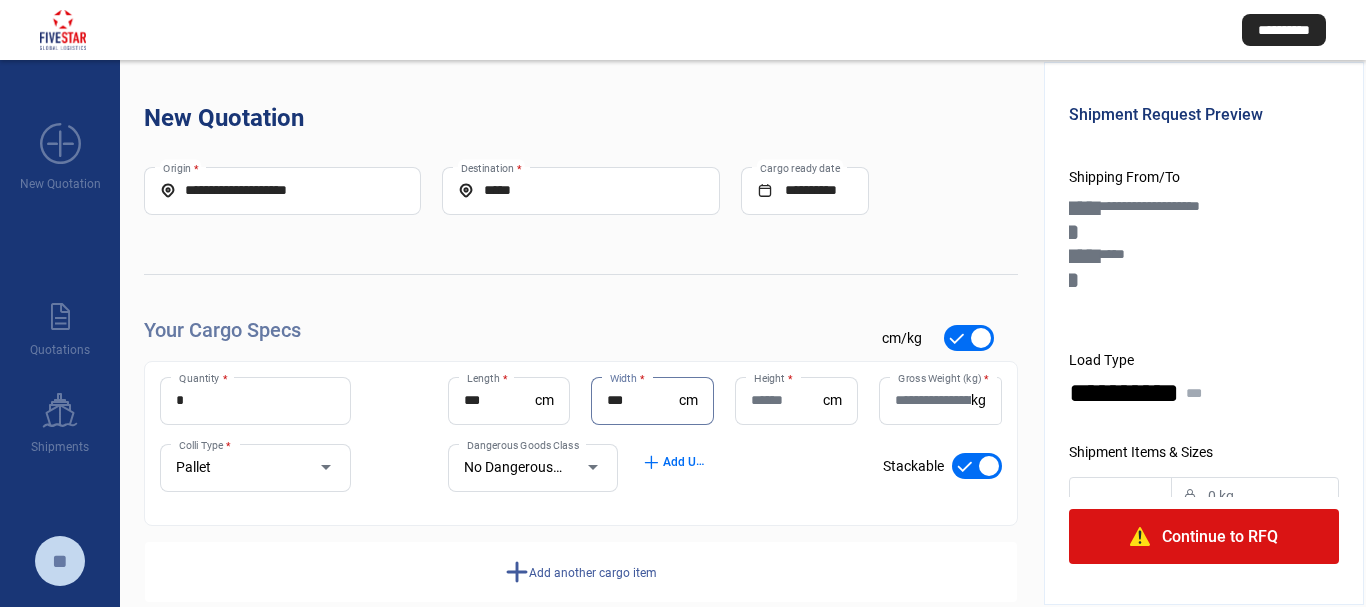 type on "***" 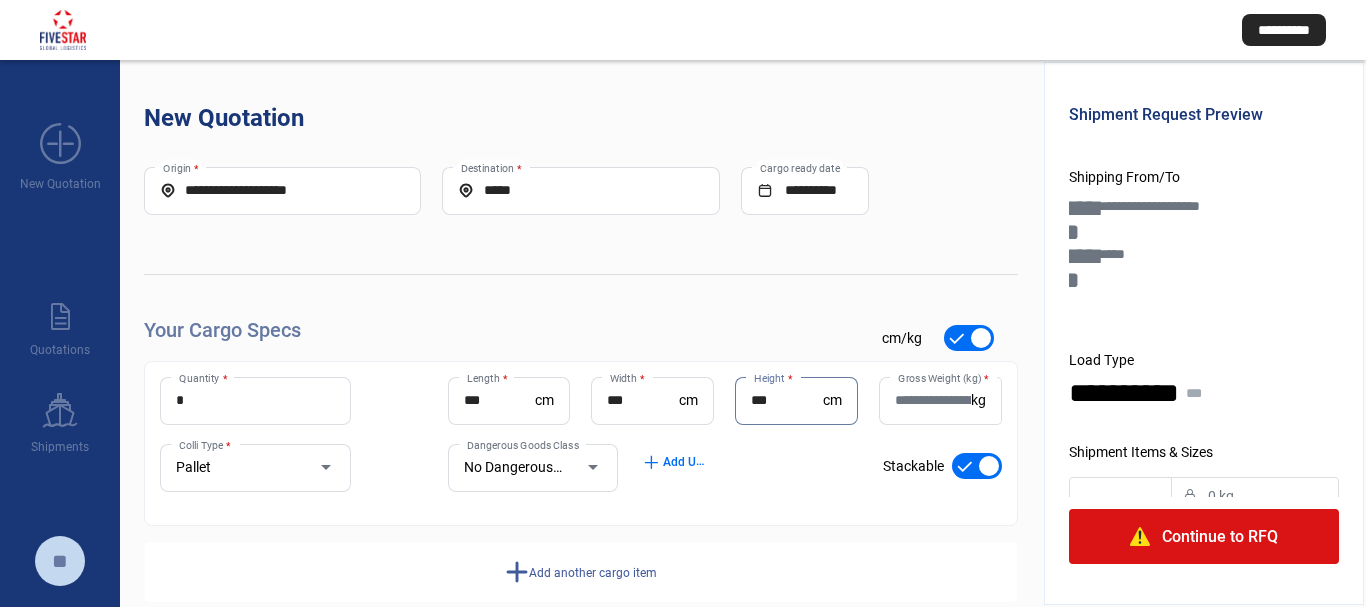 type on "***" 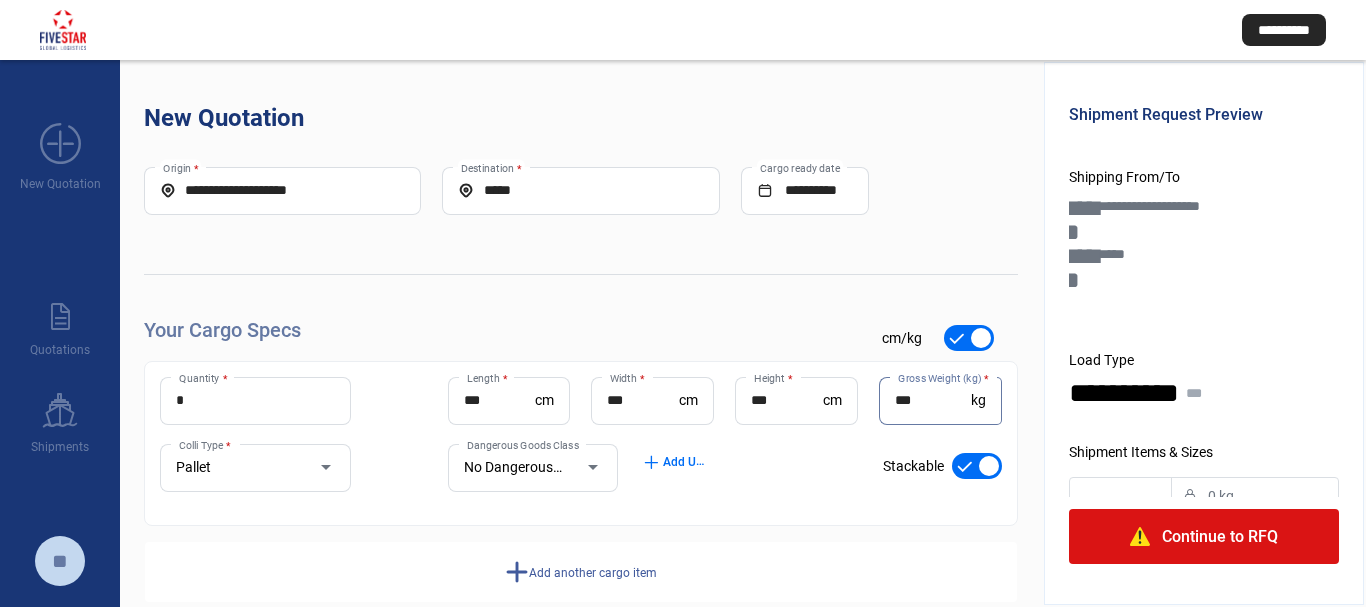 type on "***" 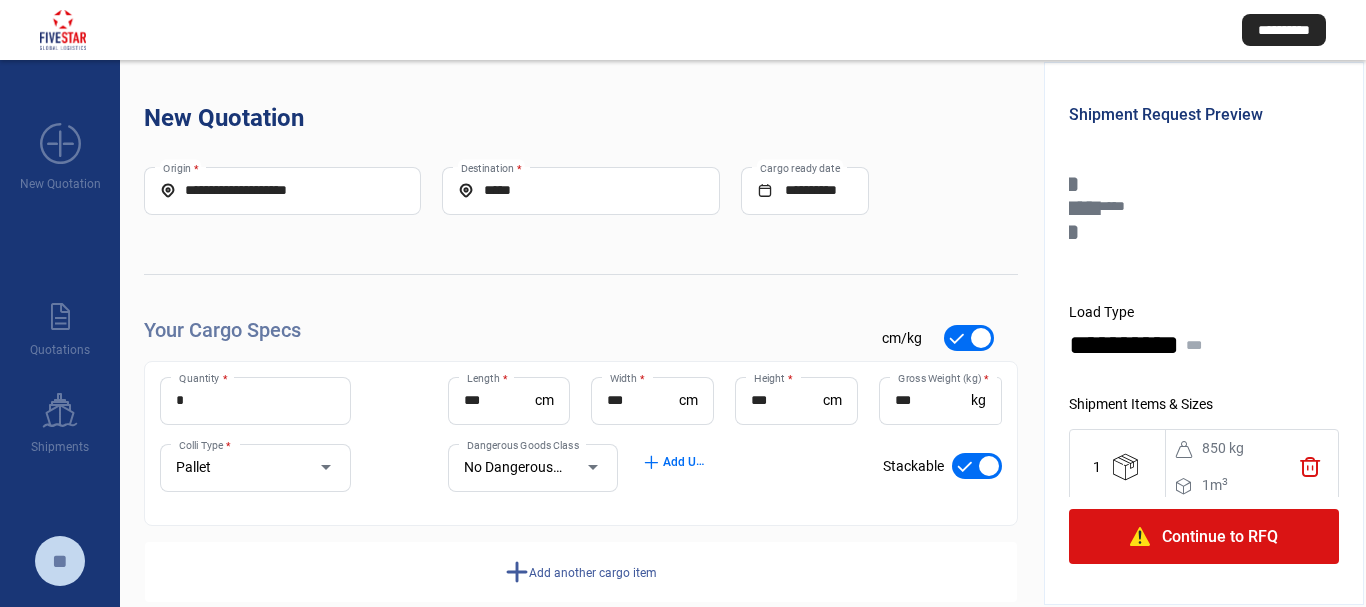 scroll, scrollTop: 73, scrollLeft: 0, axis: vertical 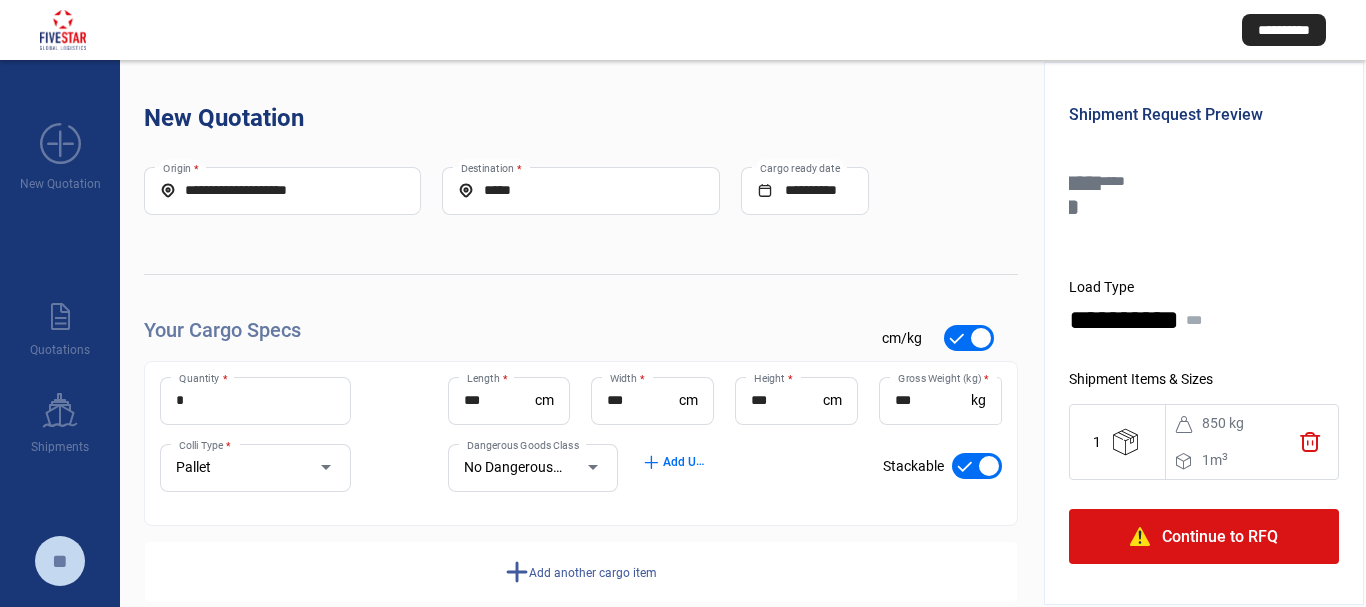 click on "Continue to RFQ" at bounding box center [1220, 537] 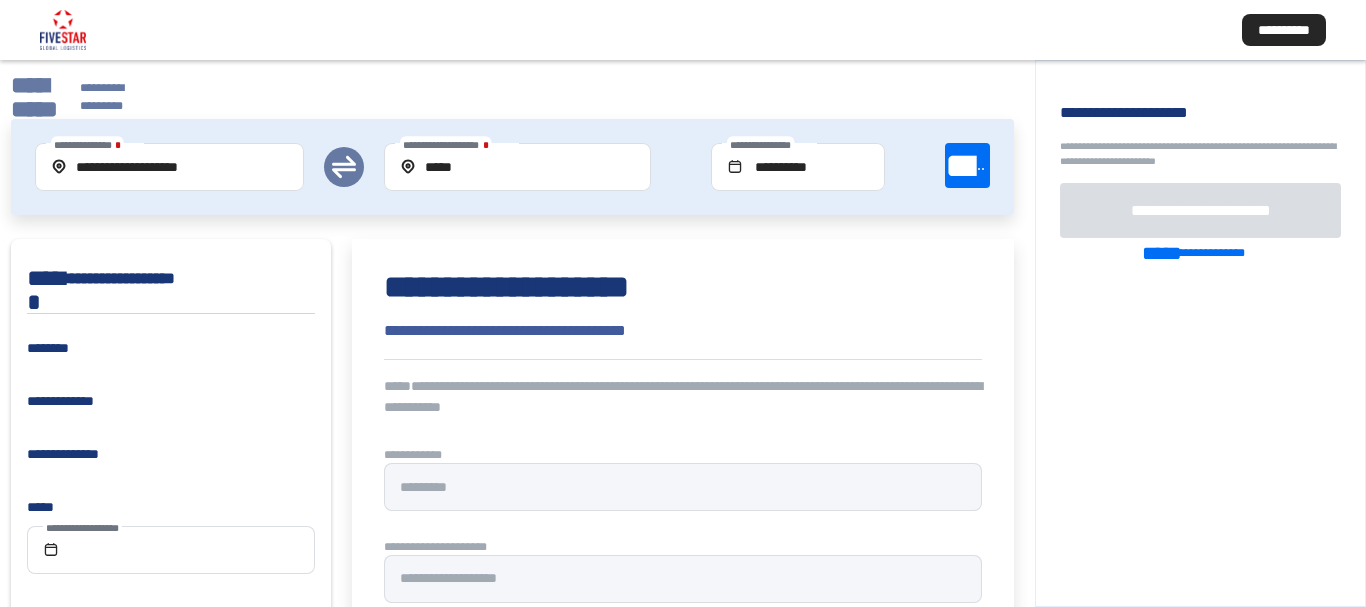 scroll, scrollTop: 0, scrollLeft: 0, axis: both 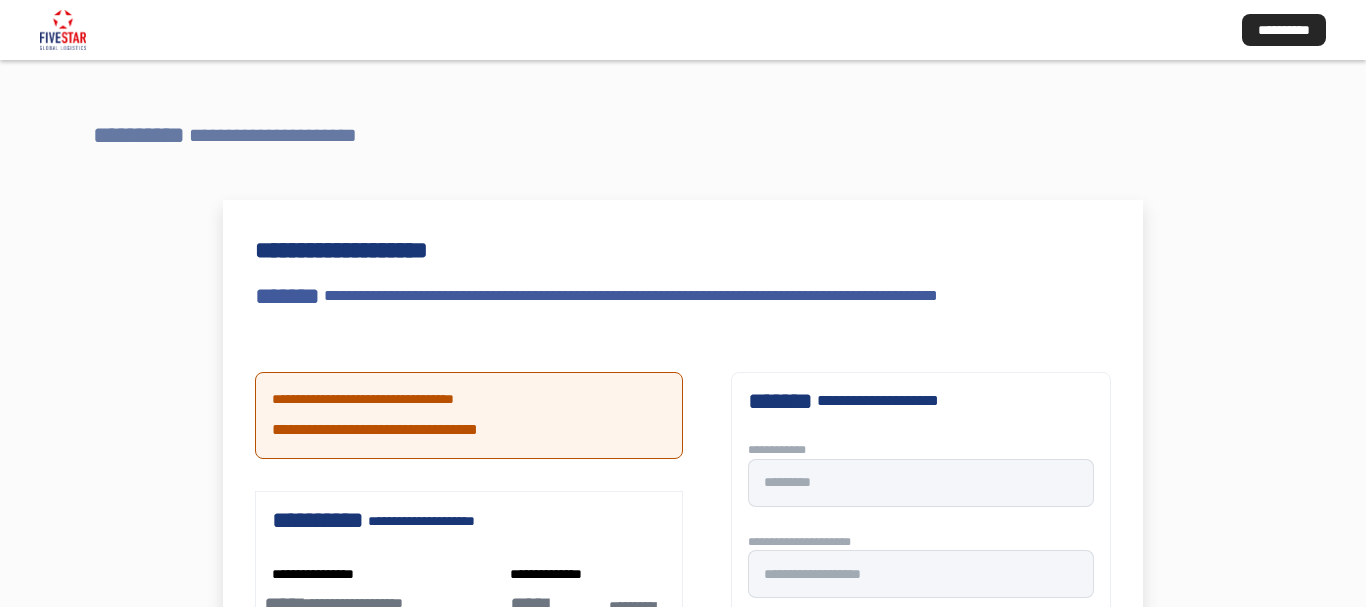 click on "**********" at bounding box center (139, 135) 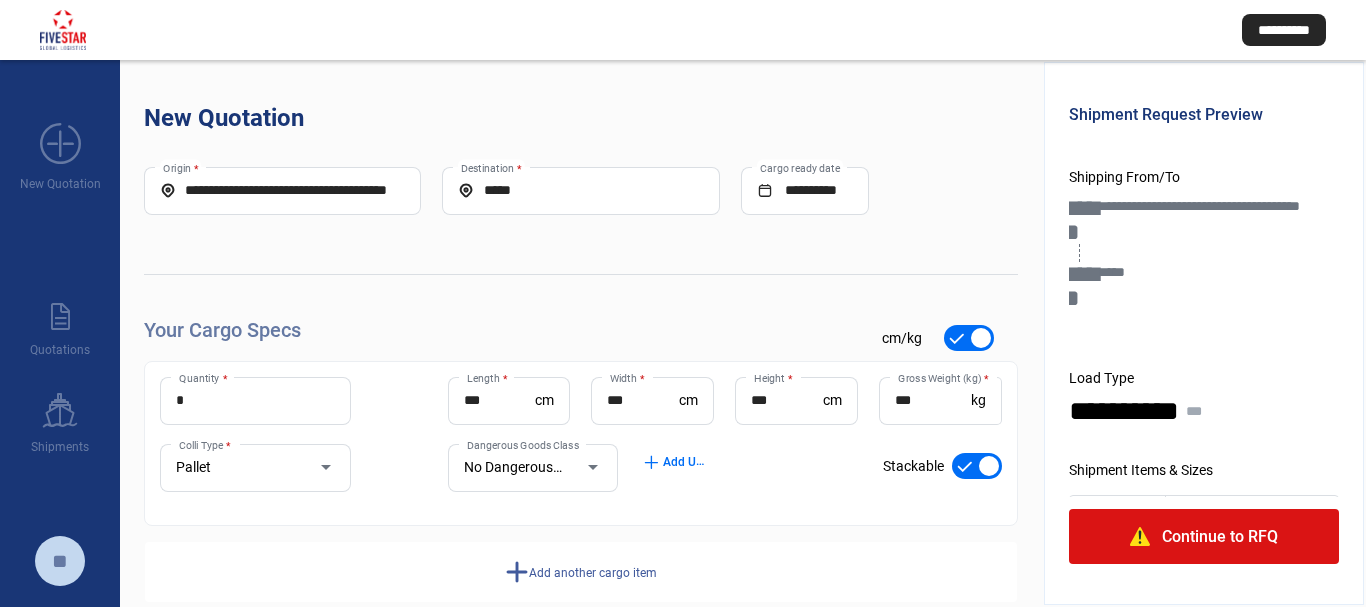 click on "Your Cargo Specs check_mark      cm/kg" at bounding box center [581, 338] 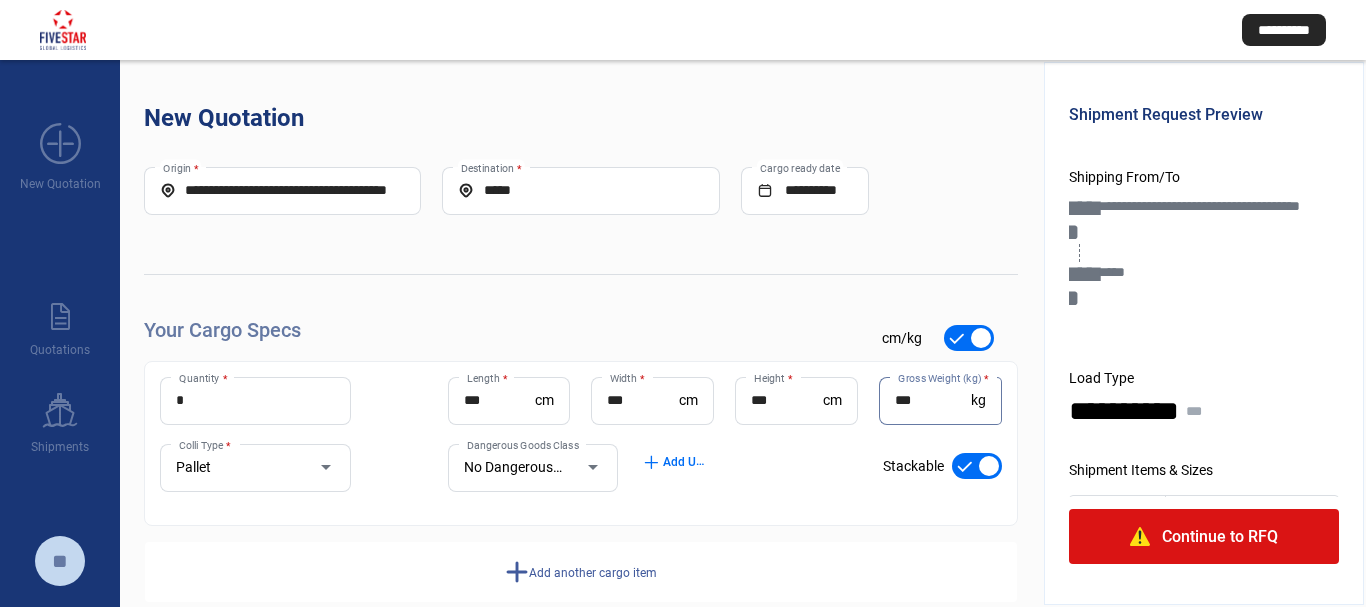 drag, startPoint x: 934, startPoint y: 402, endPoint x: 887, endPoint y: 402, distance: 47 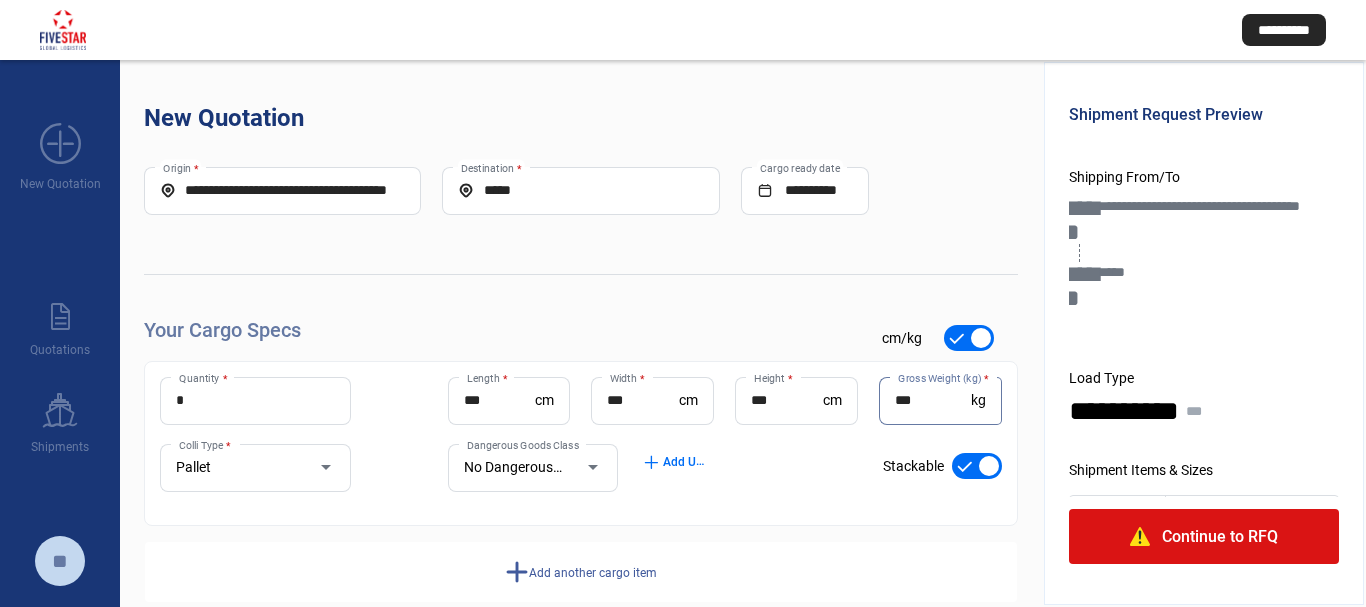 type on "***" 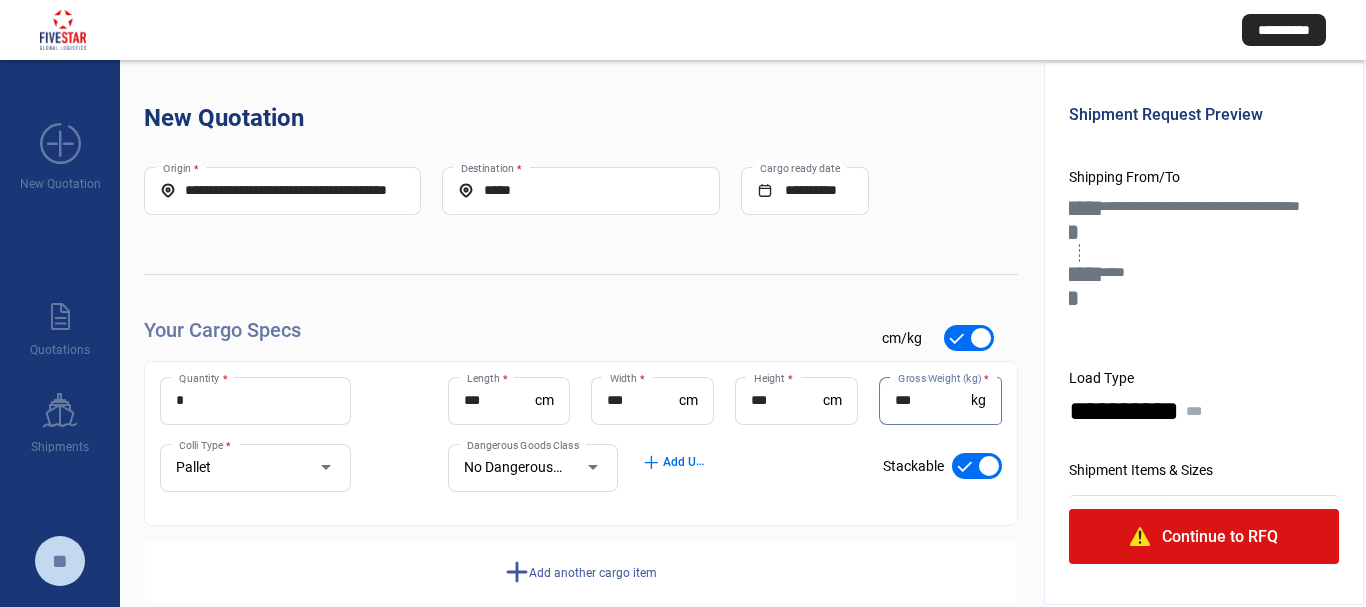 click on "Cargo ready date  Your Cargo Specs check_mark      cm/kg   *  Quantity * *** Length  * cm *** Width  * cm *** Height  * cm *** Gross Weight (kg)  * kg Pallet Colli Type * No Dangerous Goods Dangerous Goods Class add  Add UN Numbers check_mark    Stackable add  Add another cargo item" at bounding box center [581, 385] 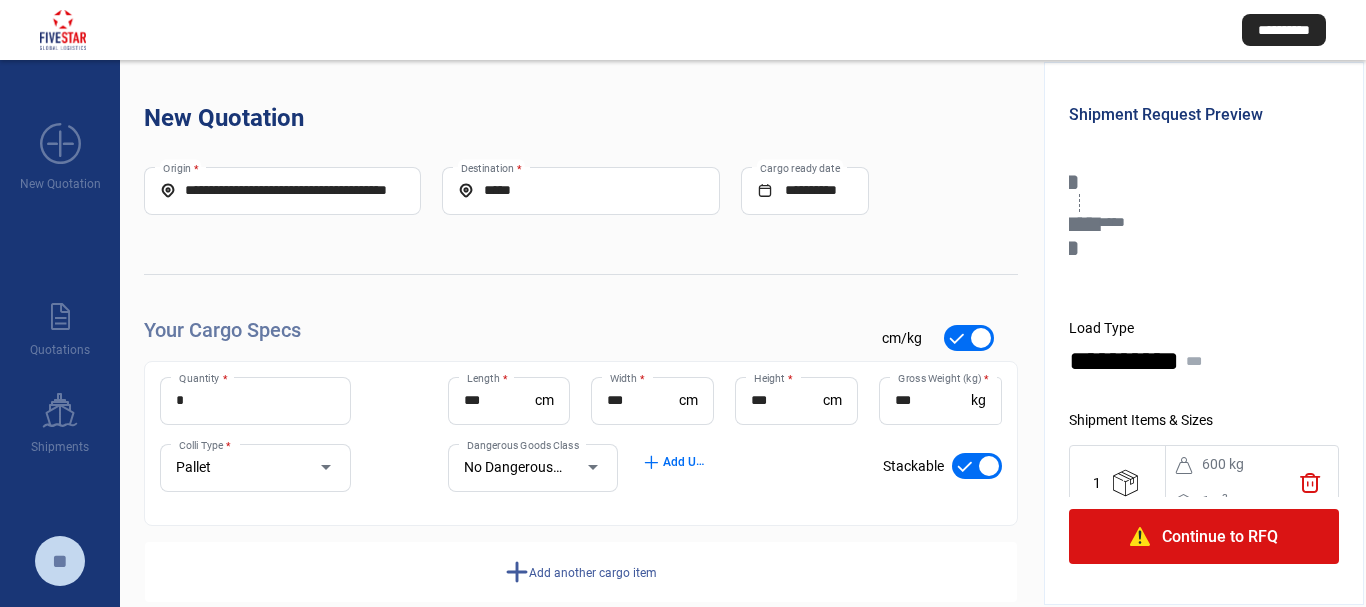 scroll, scrollTop: 94, scrollLeft: 0, axis: vertical 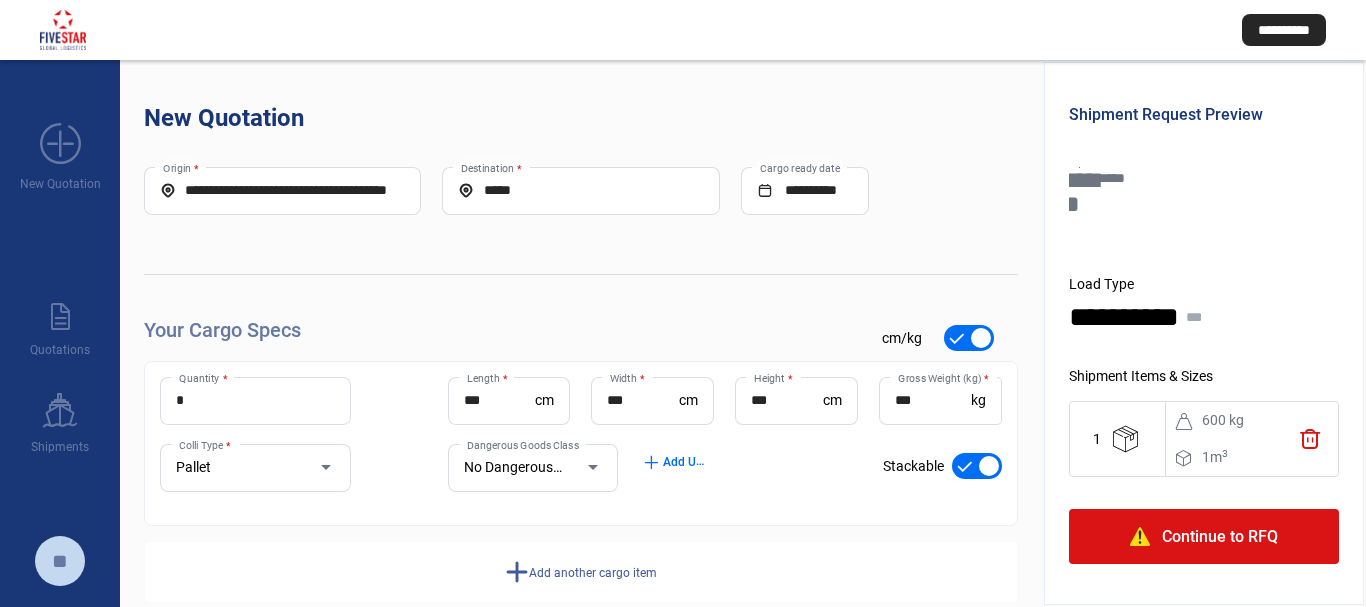 click on "**********" at bounding box center (282, 190) 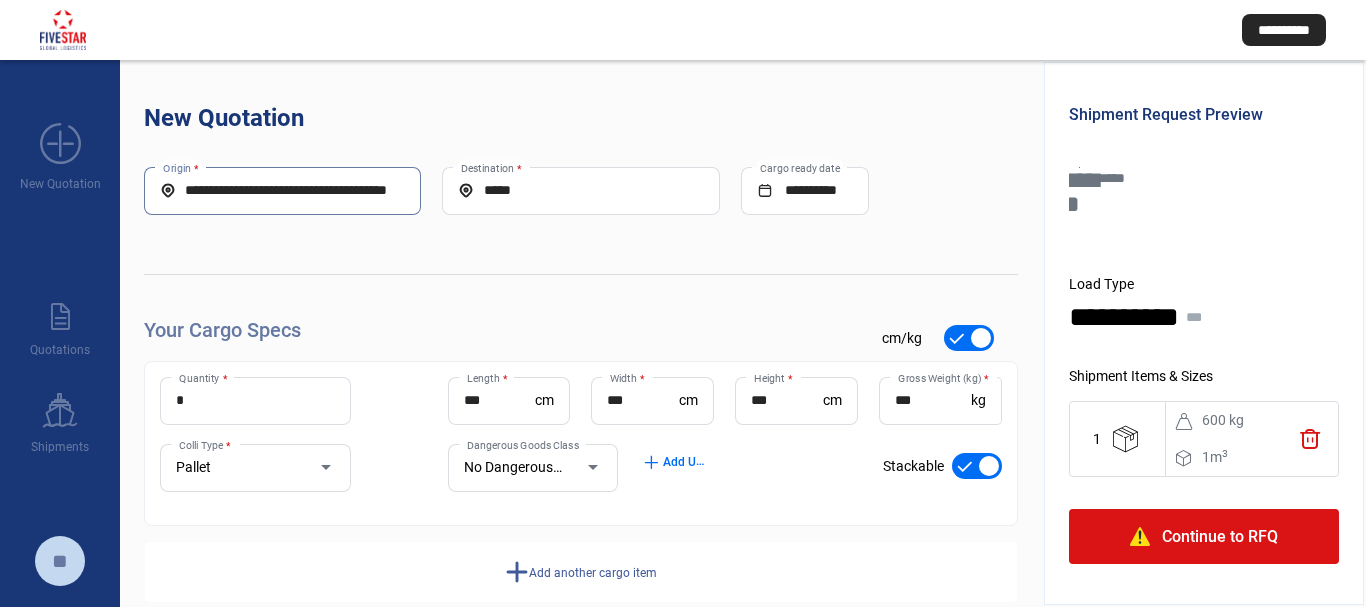 click on "**********" at bounding box center (282, 190) 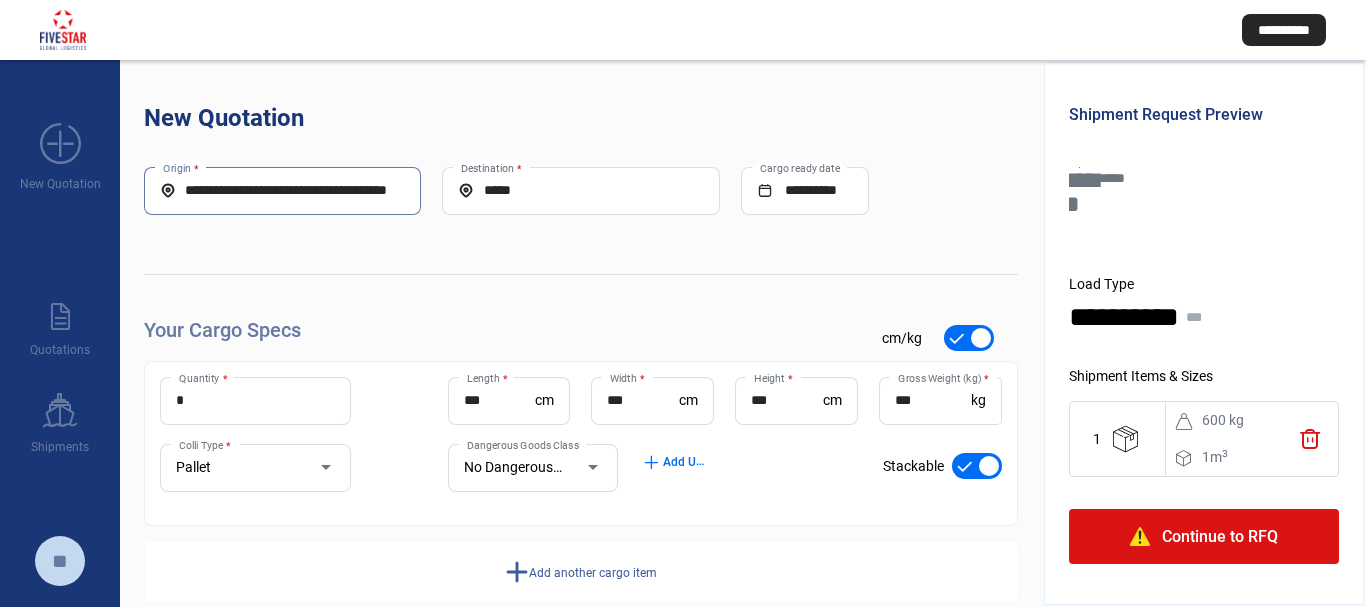 click on "**********" at bounding box center (282, 190) 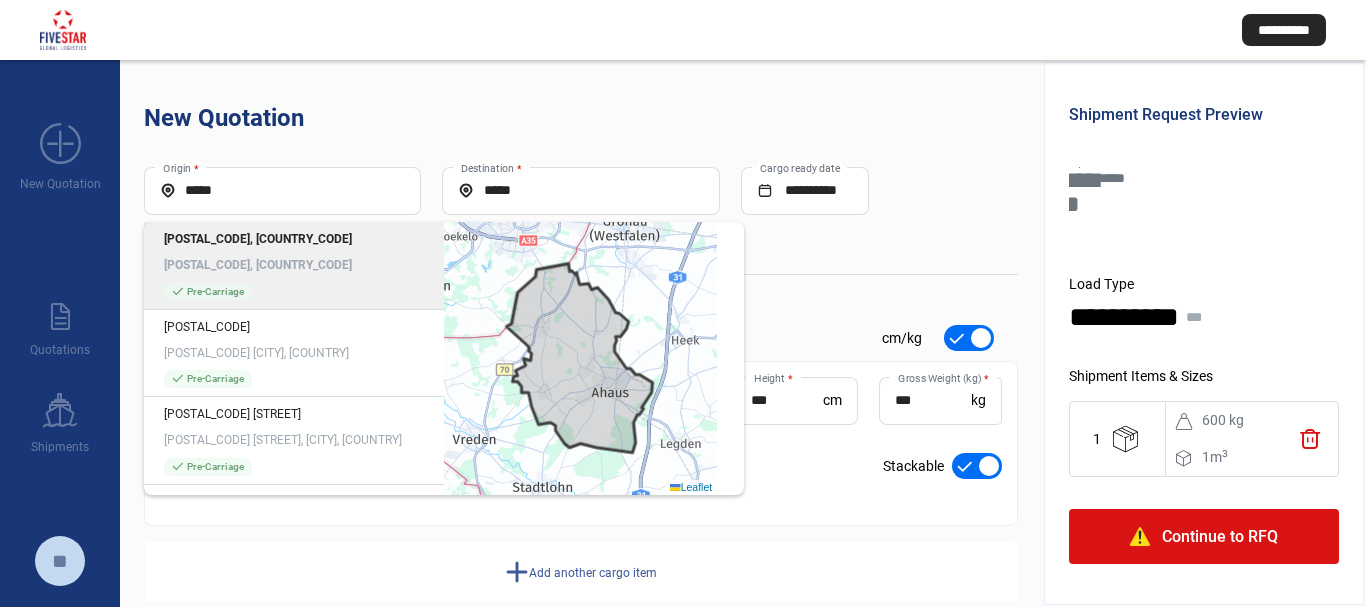 click on "[POSTAL_CODE], [COUNTRY_CODE]" at bounding box center [294, 265] 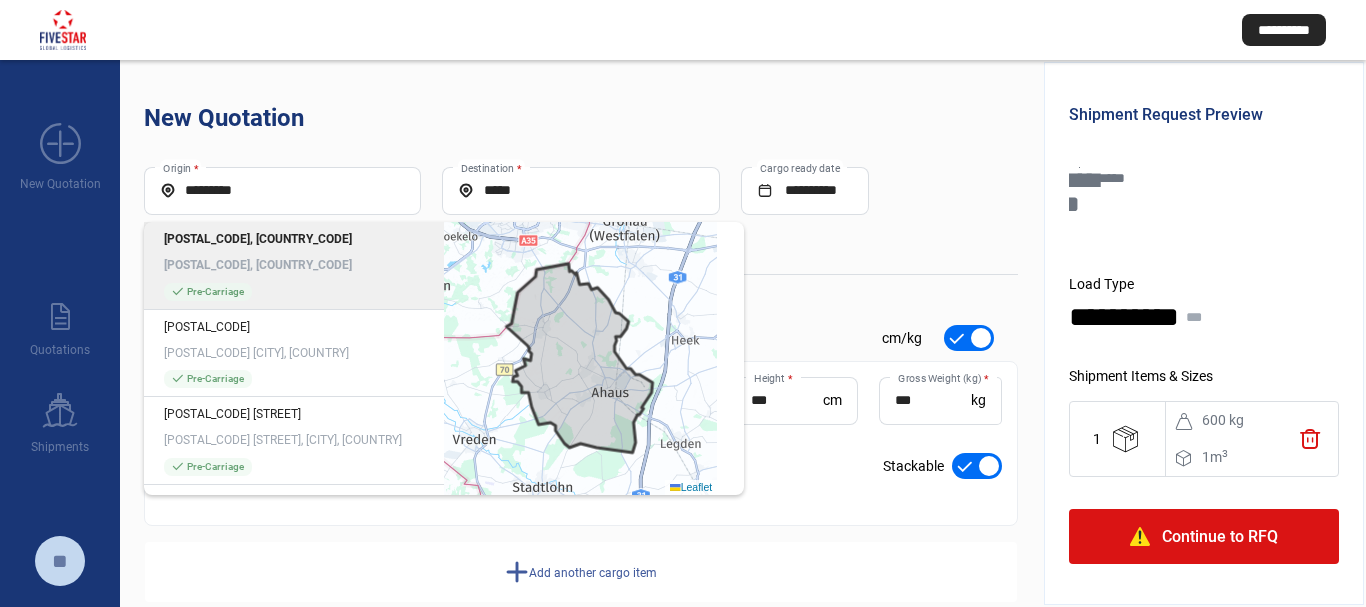 scroll, scrollTop: 73, scrollLeft: 0, axis: vertical 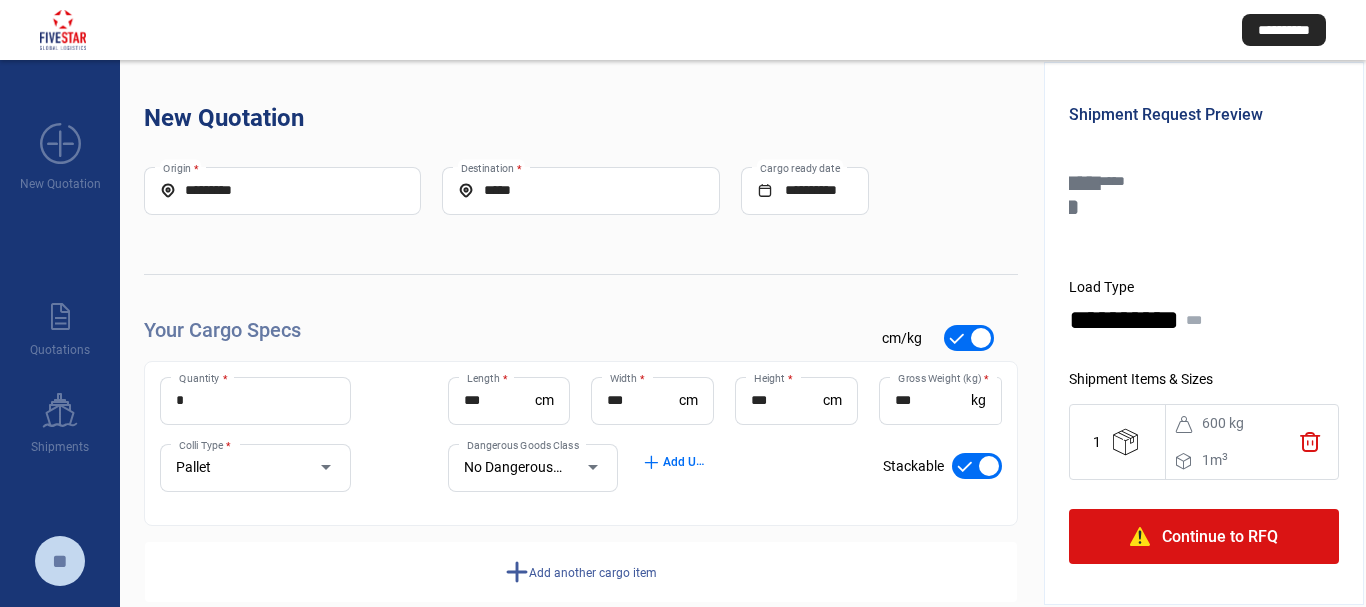 click on "*****" at bounding box center (580, 190) 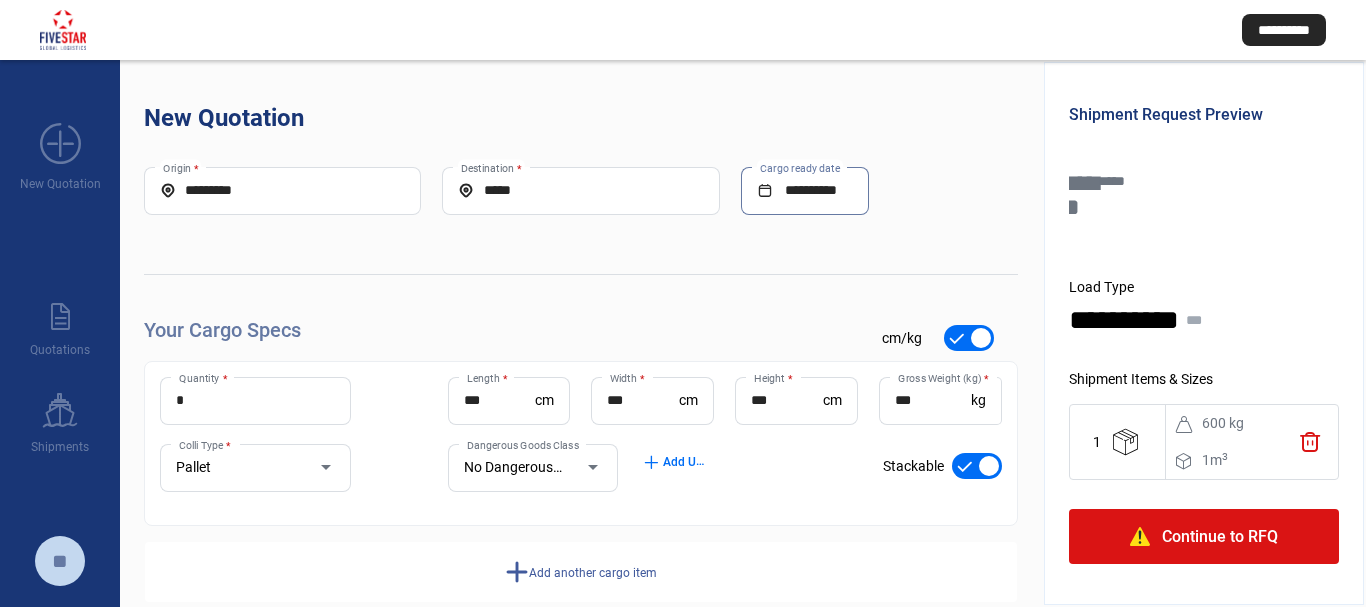 click on "**********" at bounding box center [805, 190] 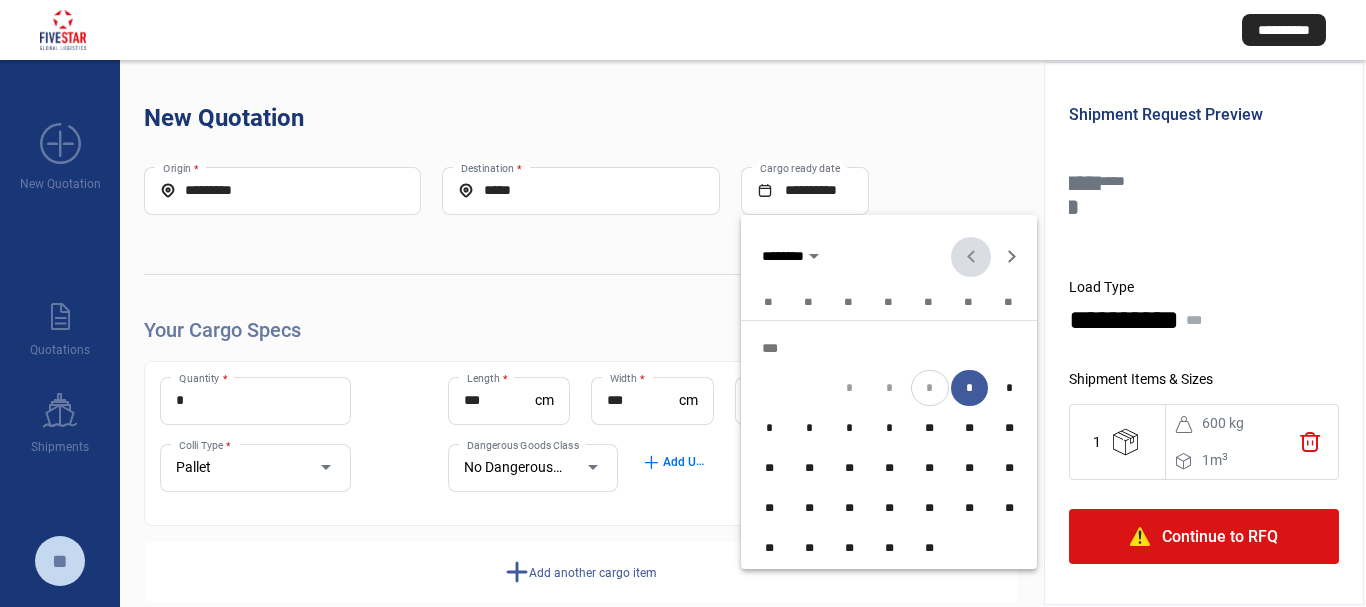 click at bounding box center (683, 303) 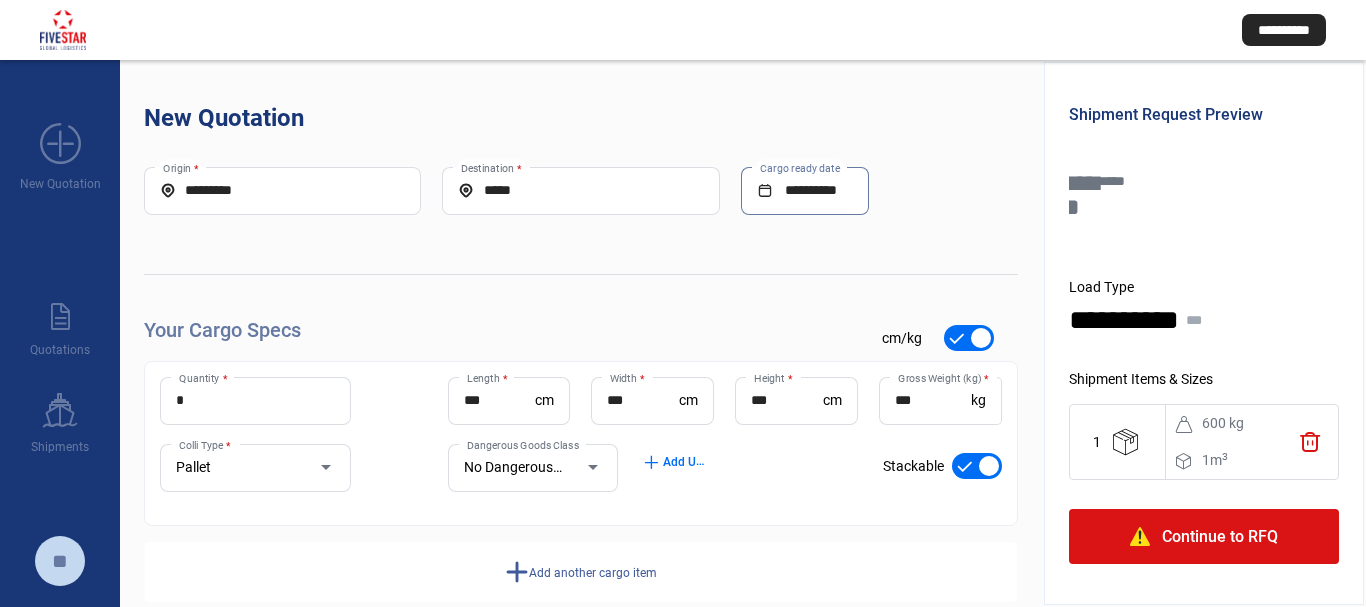 click on "*** Length  *" at bounding box center (500, 401) 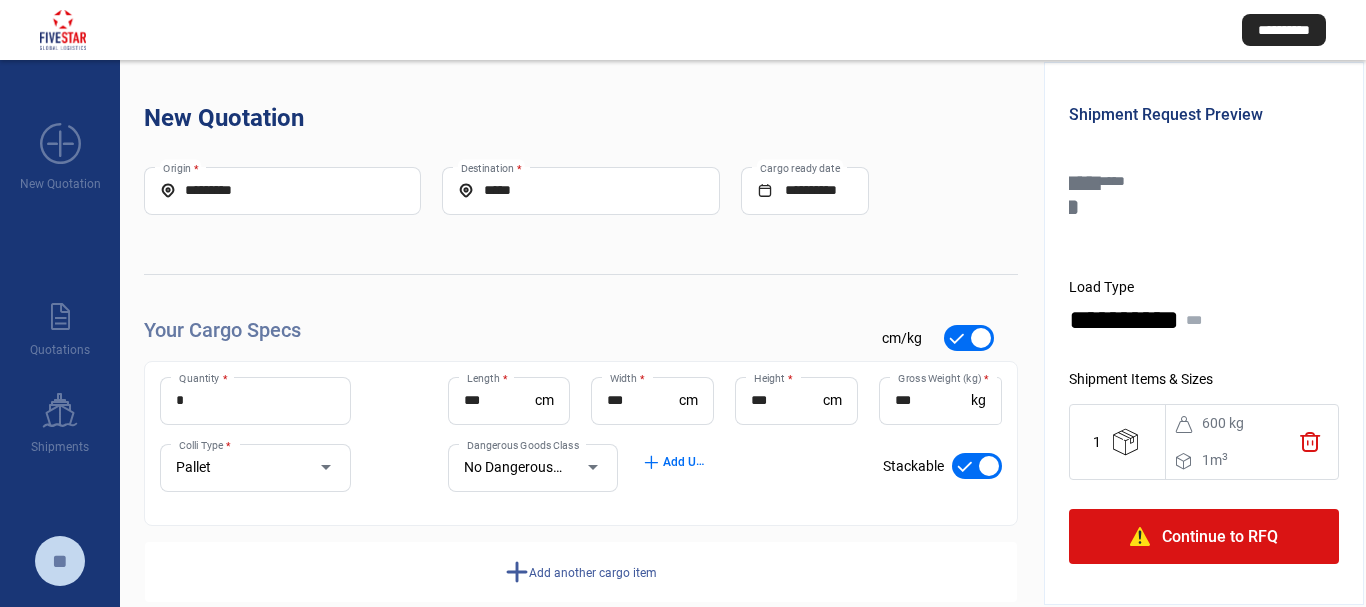 drag, startPoint x: 620, startPoint y: 412, endPoint x: 614, endPoint y: 426, distance: 15.231546 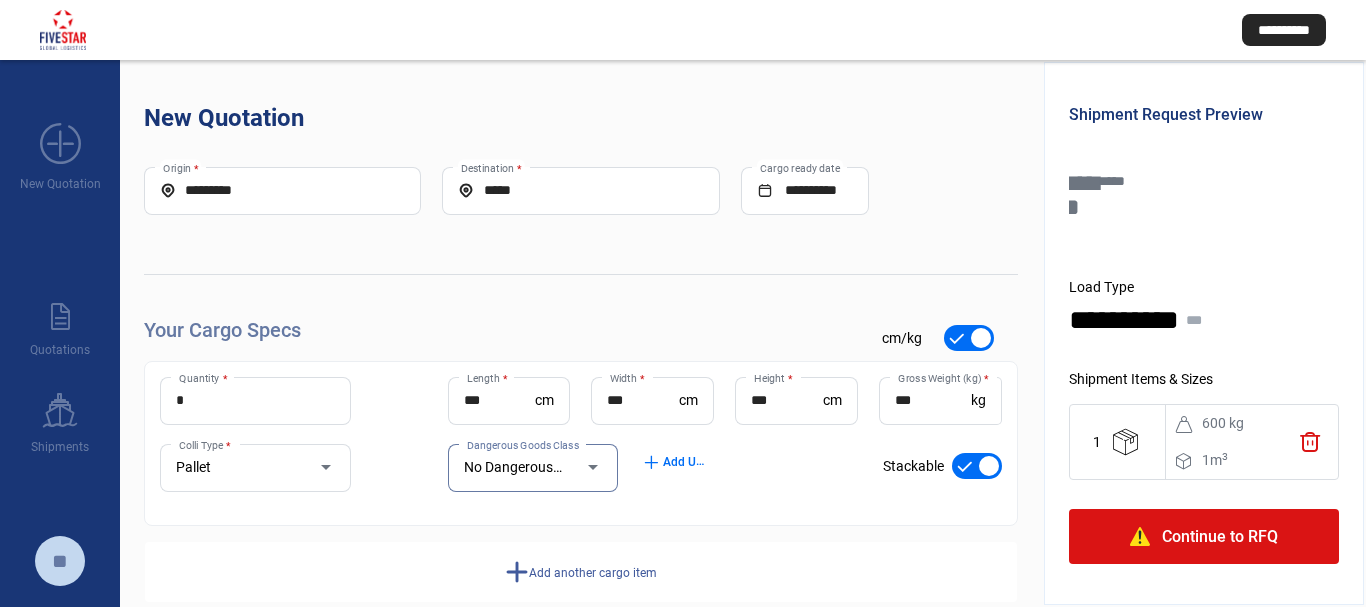 click on "No Dangerous Goods" at bounding box center (530, 467) 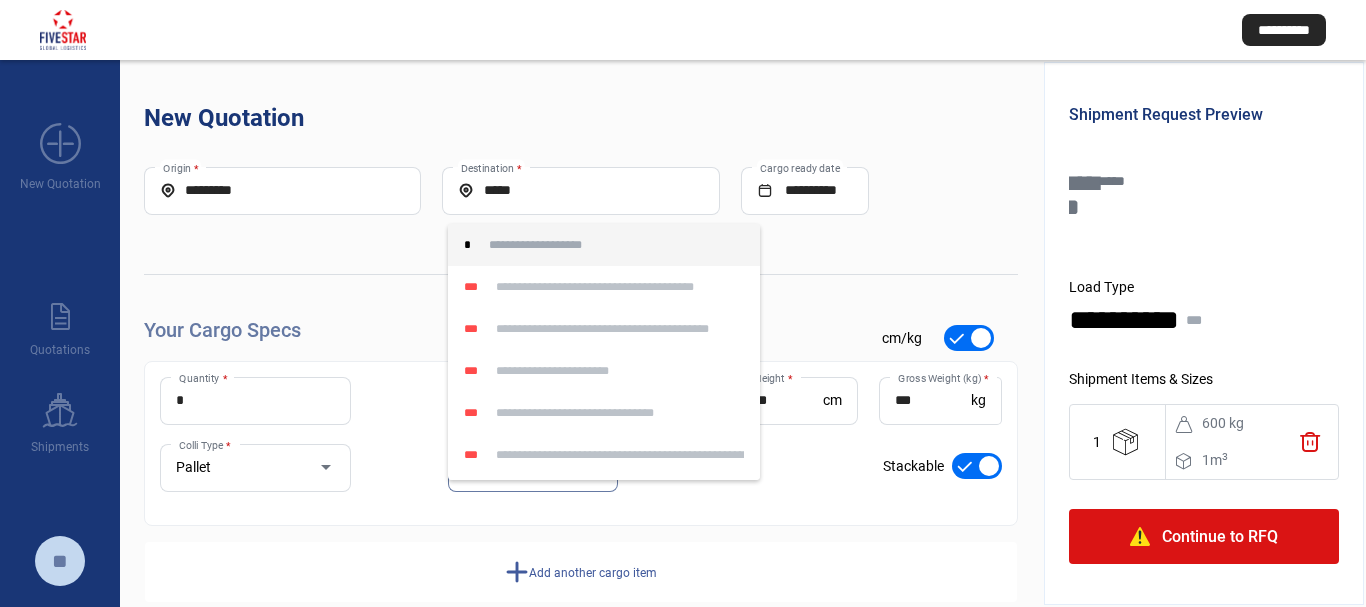 click at bounding box center [683, 303] 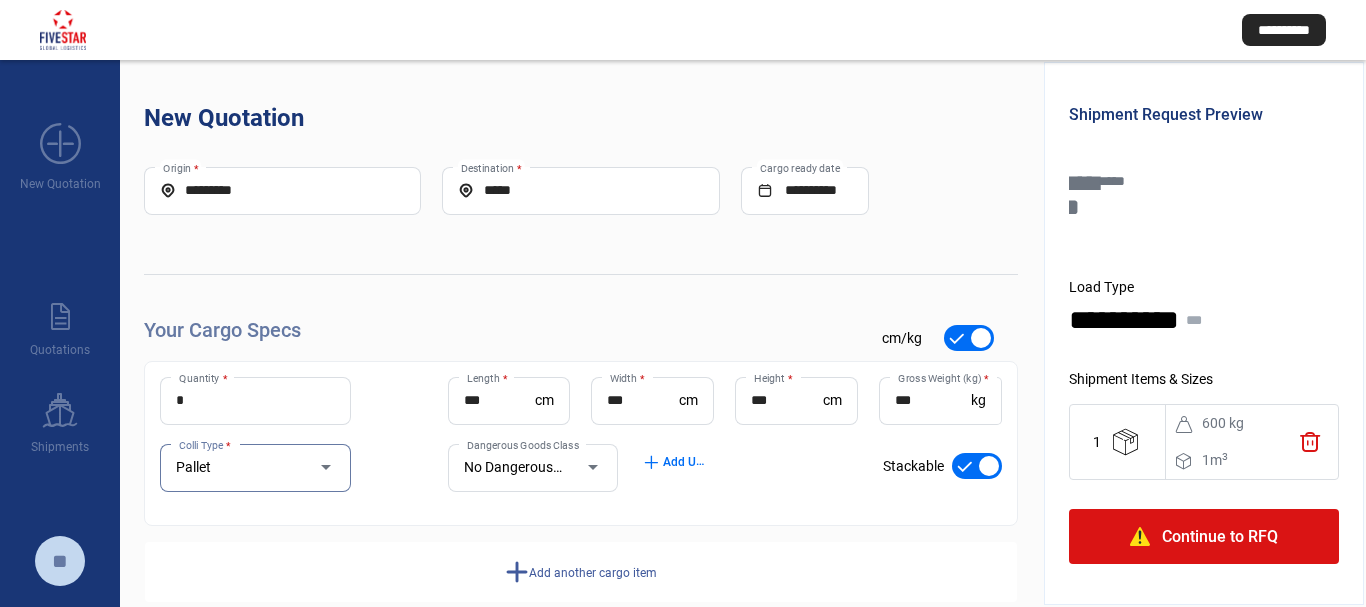 click at bounding box center [316, 468] 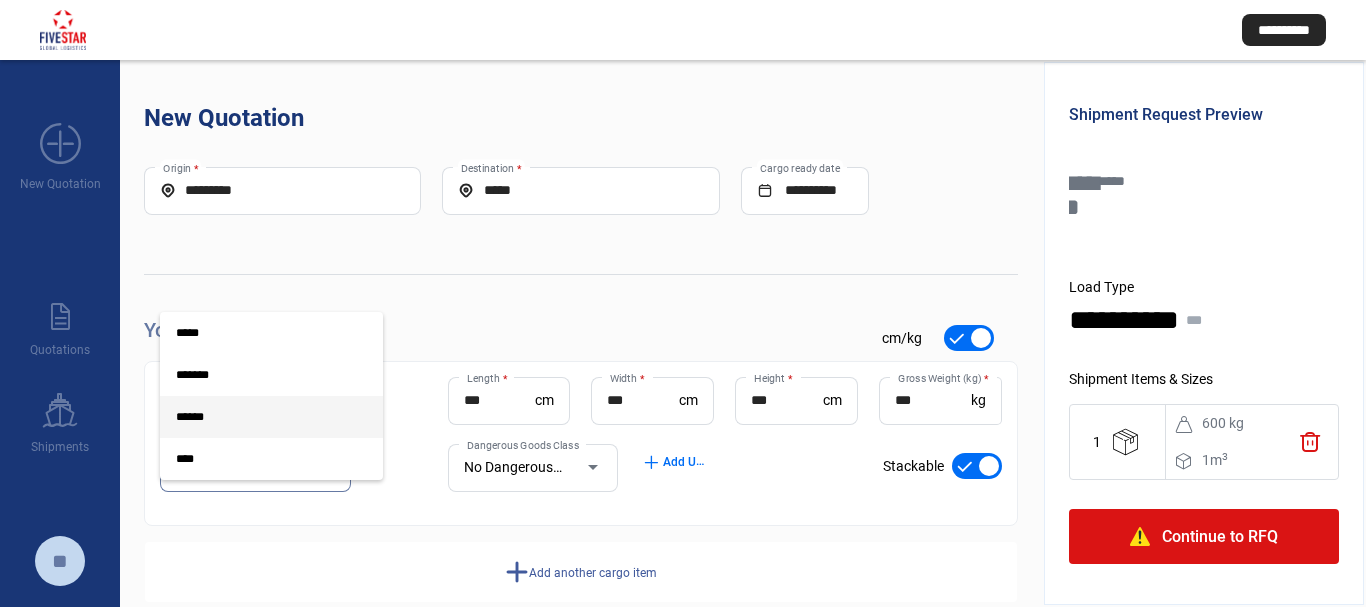 click at bounding box center (683, 303) 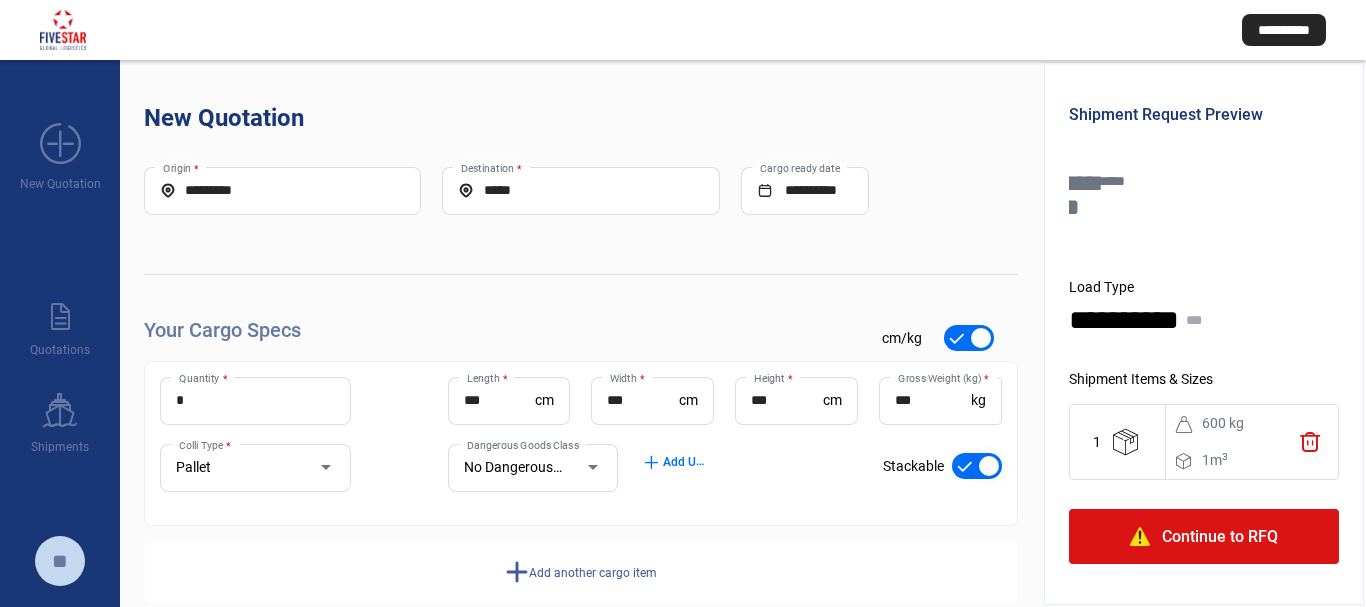 click at bounding box center [977, 466] 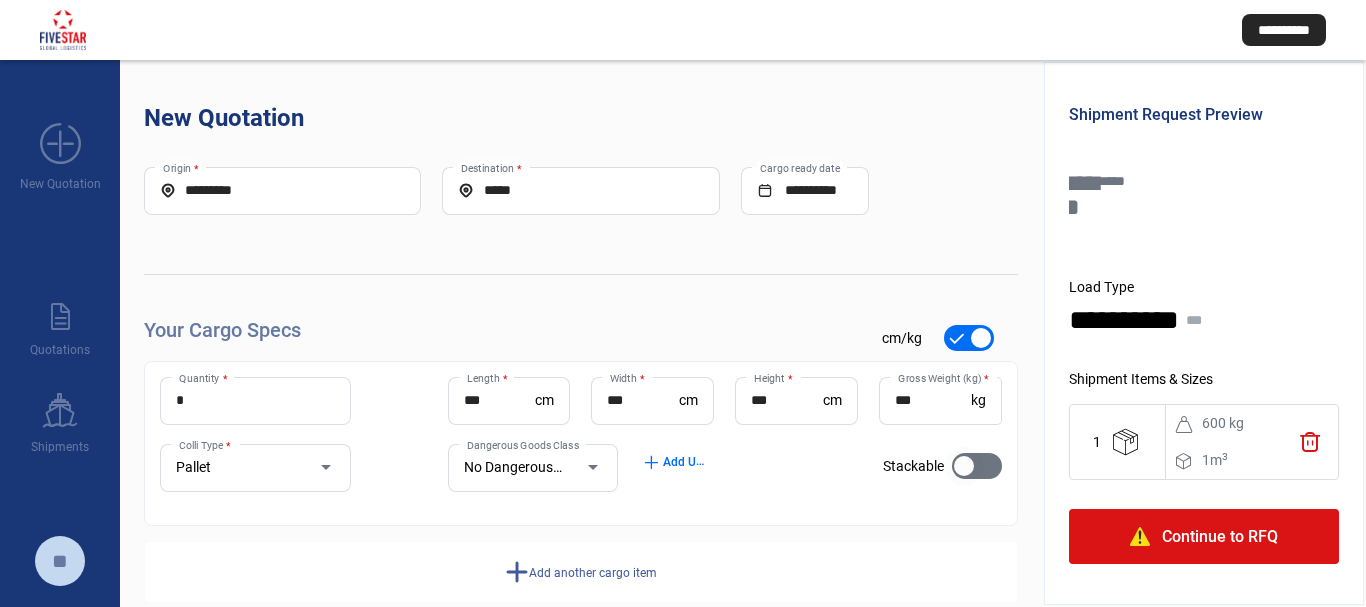click at bounding box center (964, 466) 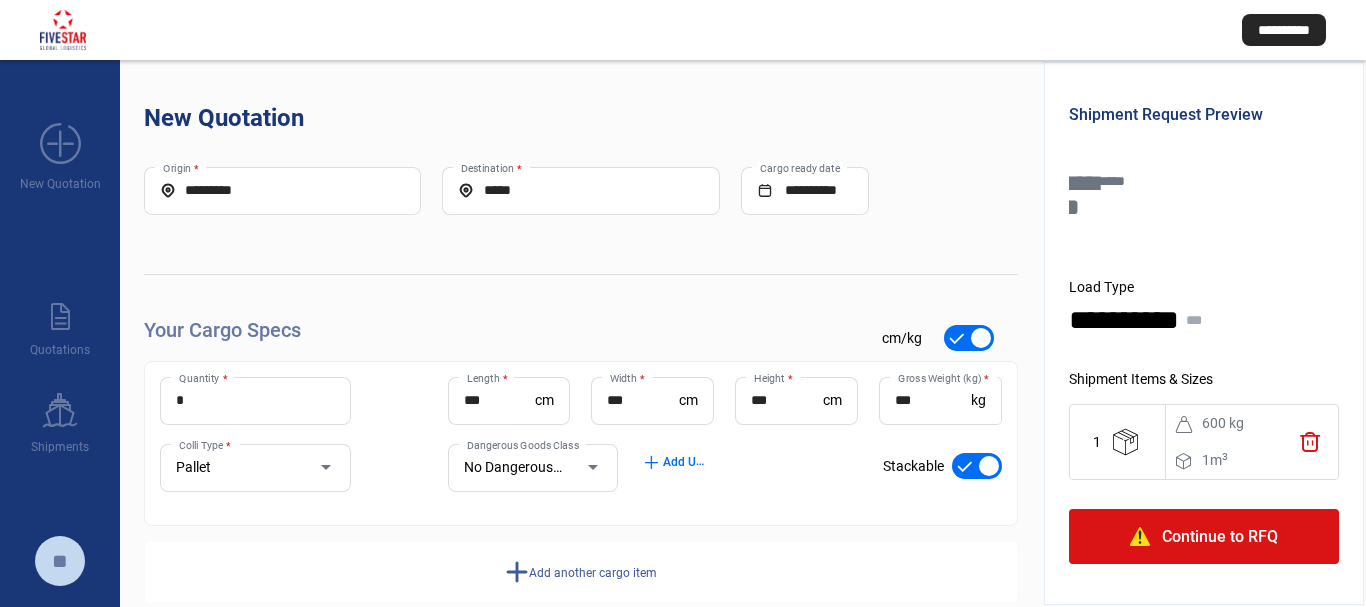 click on "trash" at bounding box center [1310, 441] 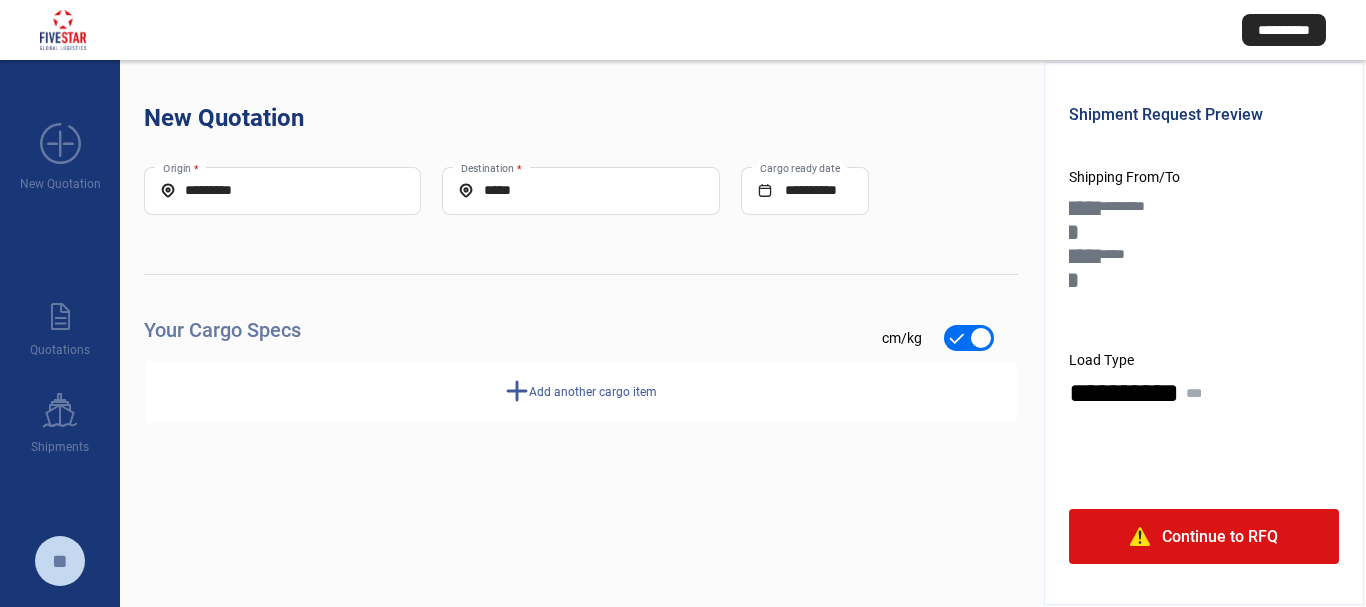 click on "Add another cargo item" at bounding box center [593, 392] 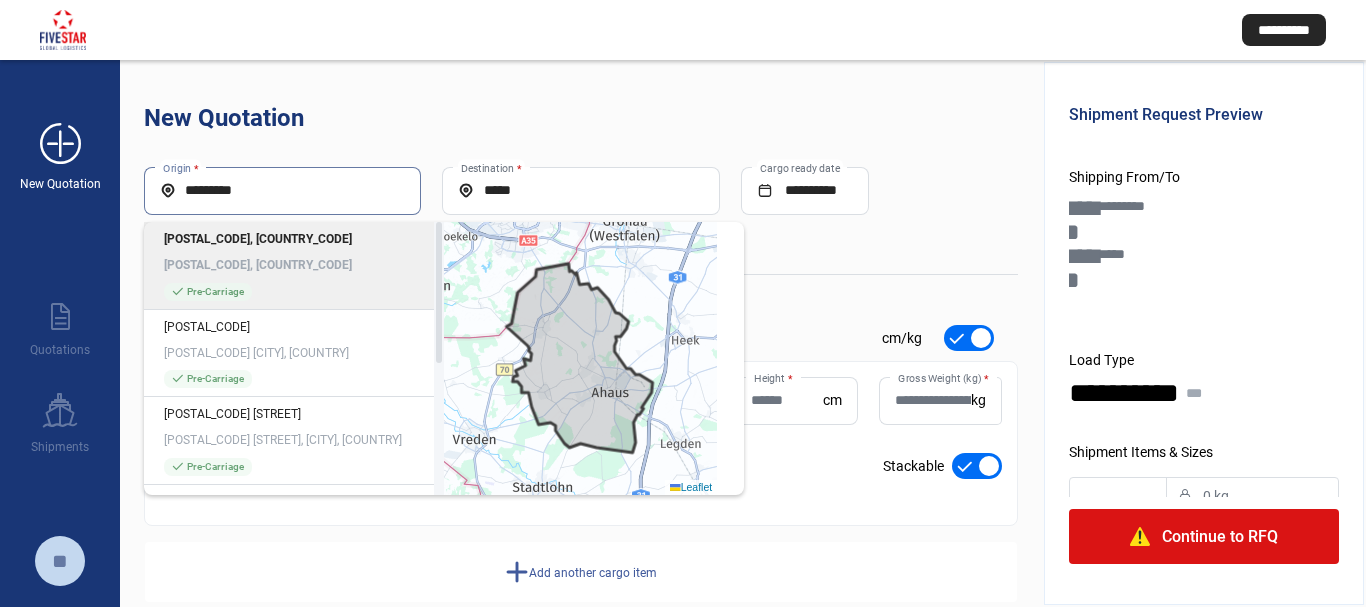 drag, startPoint x: 233, startPoint y: 186, endPoint x: 20, endPoint y: 168, distance: 213.75922 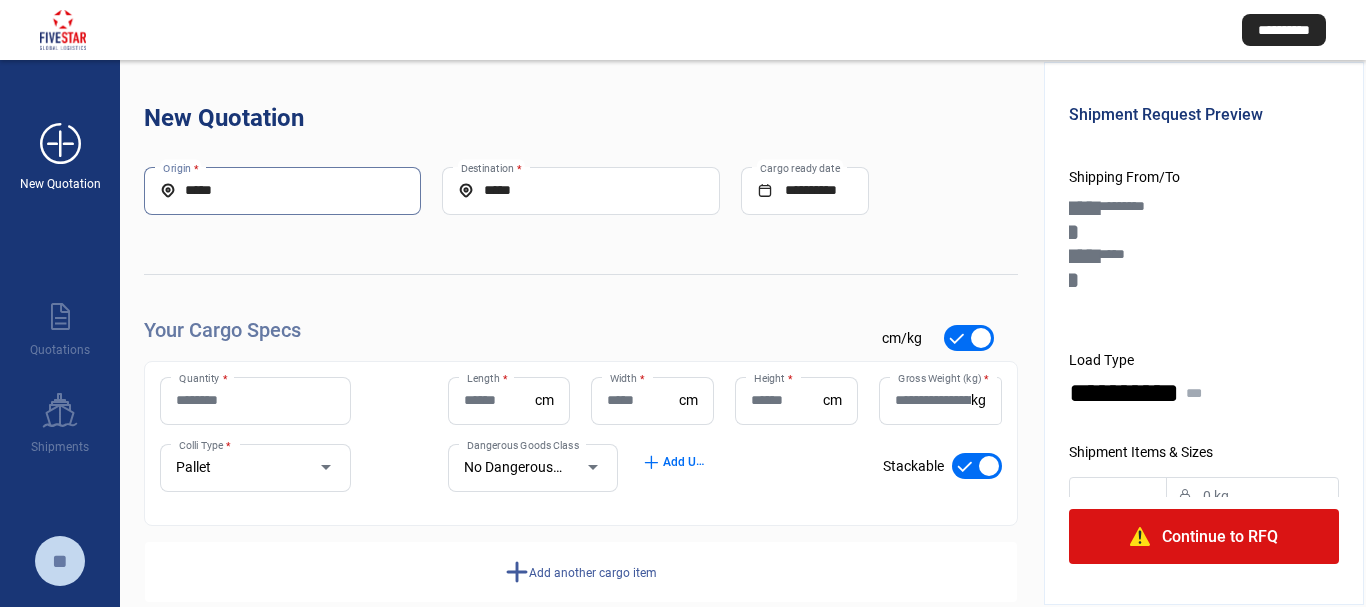type on "*****" 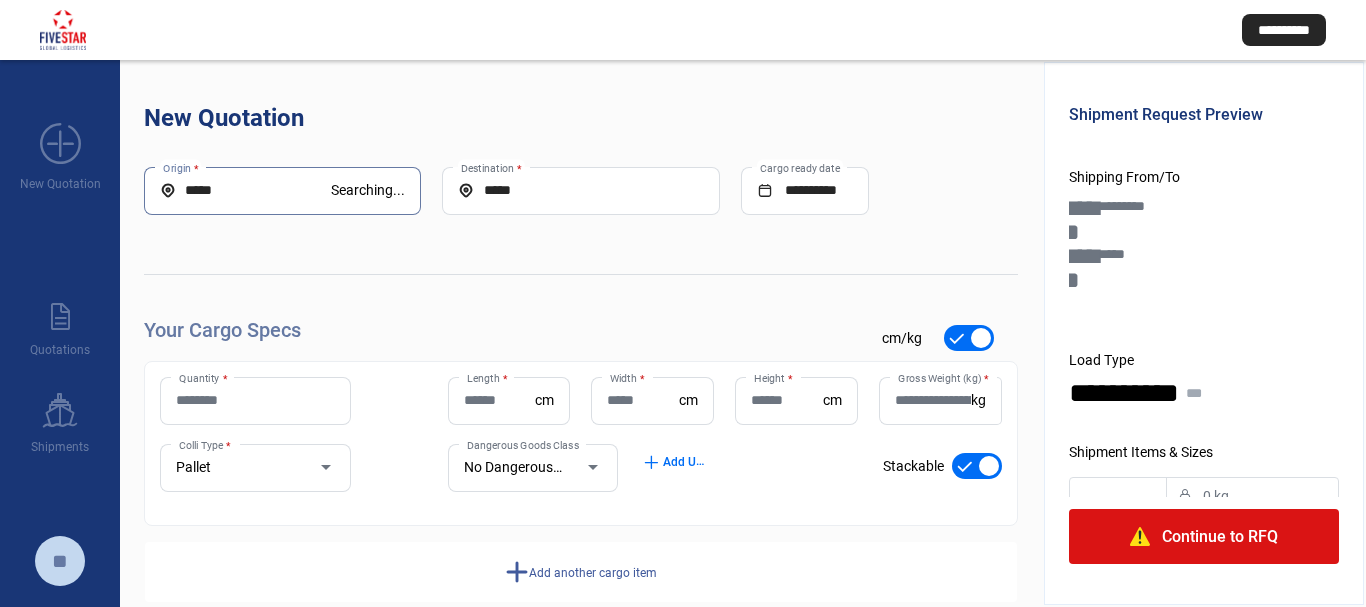 click on "**********" at bounding box center [581, 385] 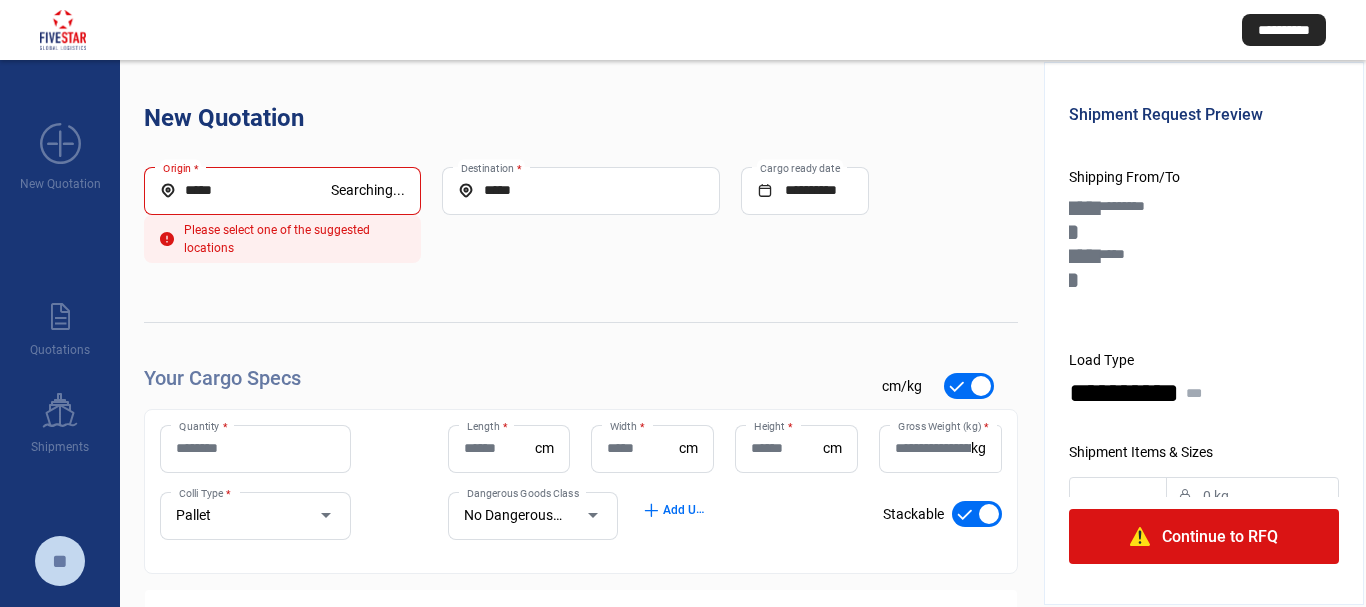 click on "*****  Origin *" at bounding box center (245, 191) 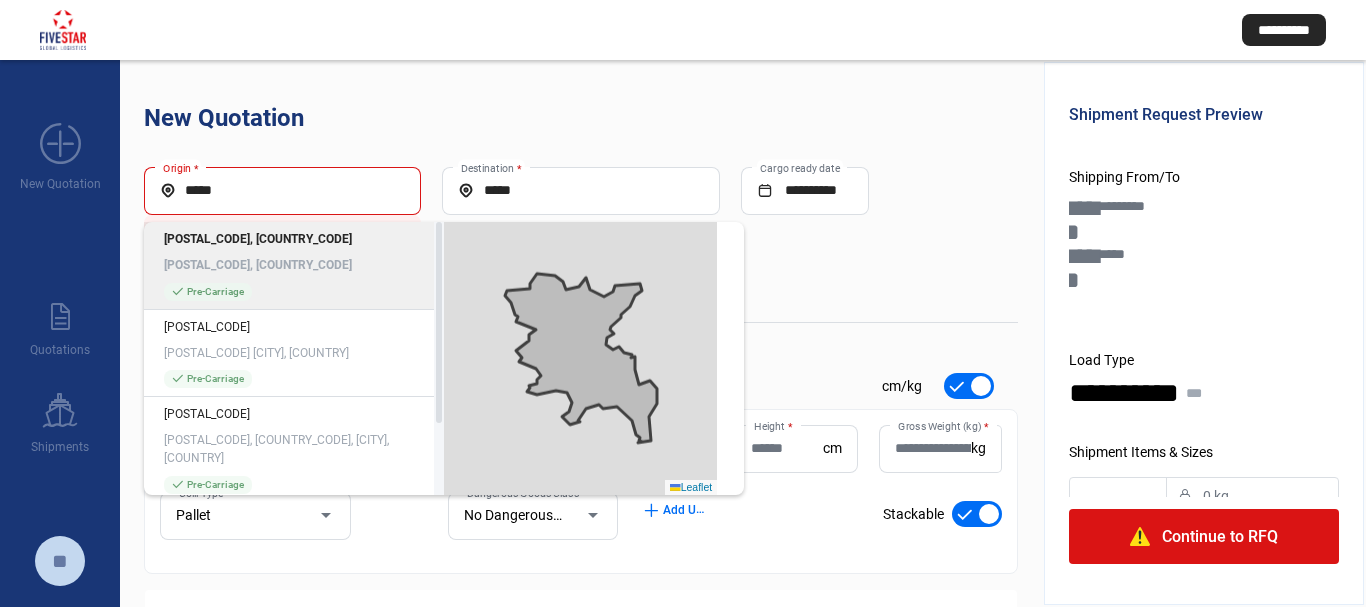 click on "[POSTAL_CODE], [COUNTRY_CODE]" at bounding box center (294, 265) 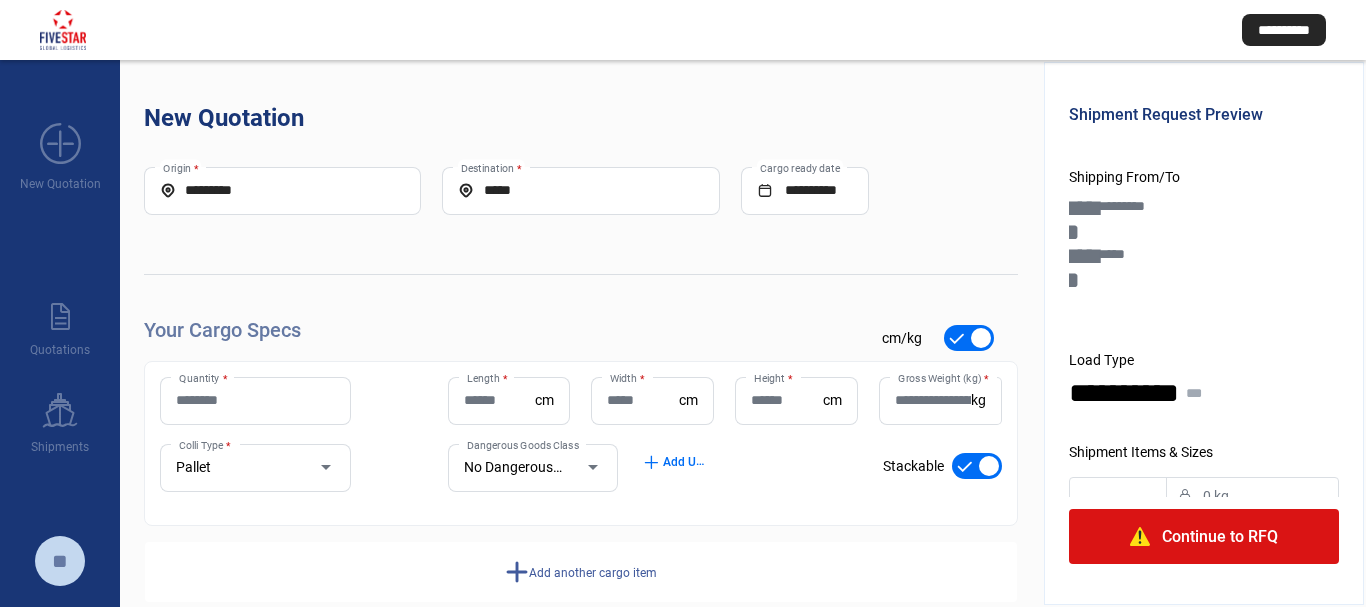click on "*****  Destination *" at bounding box center [580, 191] 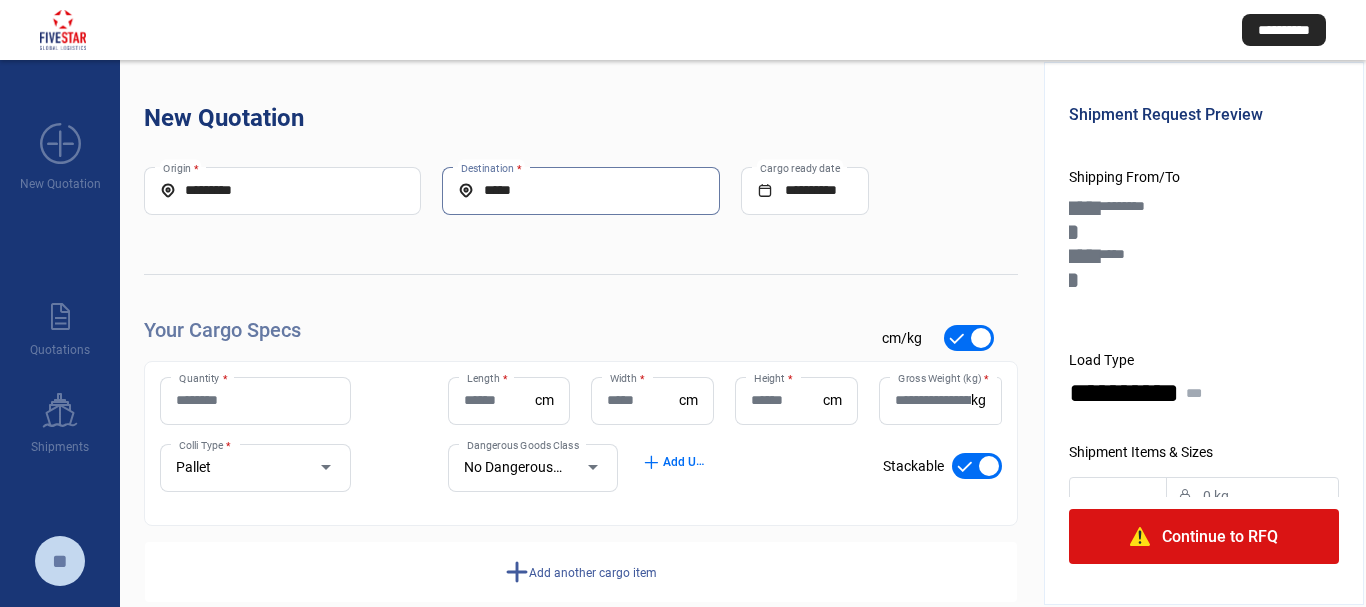 click on "*****" at bounding box center (580, 190) 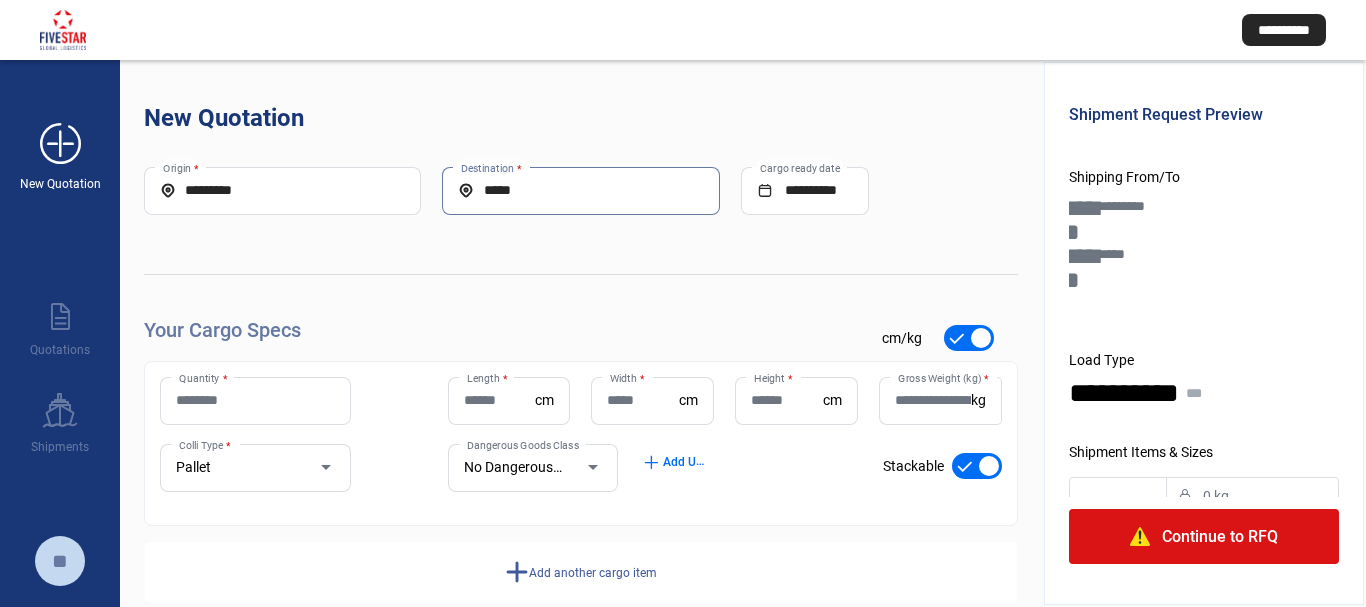 click on "add_new" at bounding box center (60, 144) 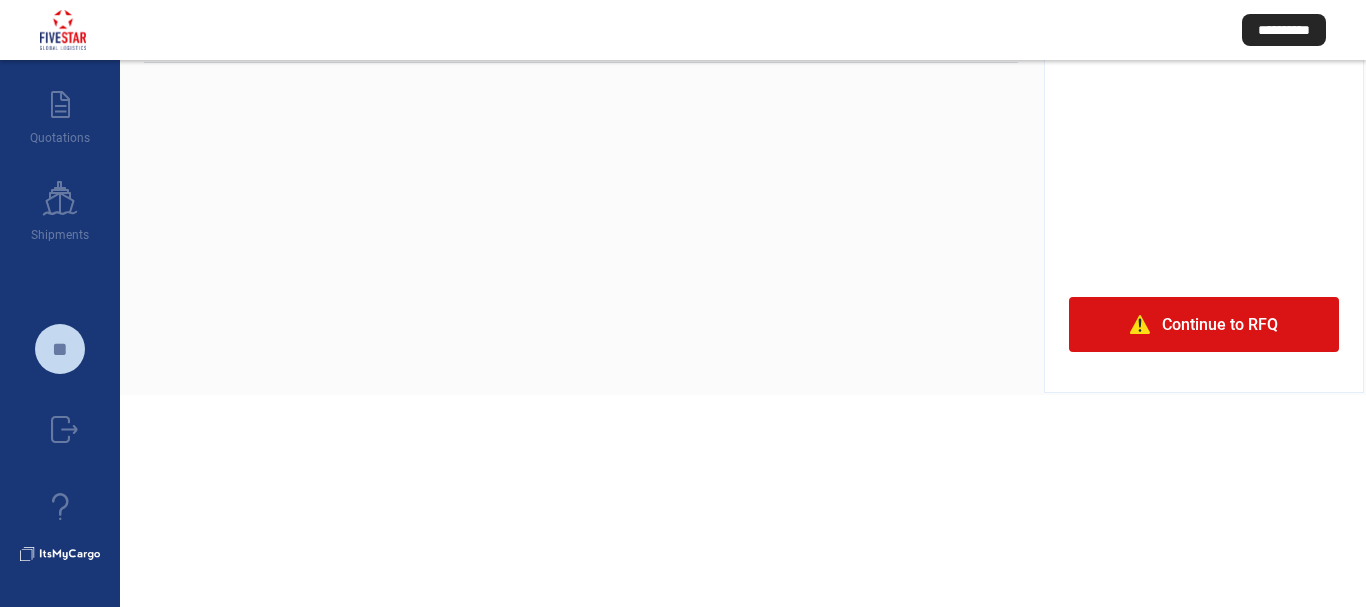 scroll, scrollTop: 0, scrollLeft: 0, axis: both 